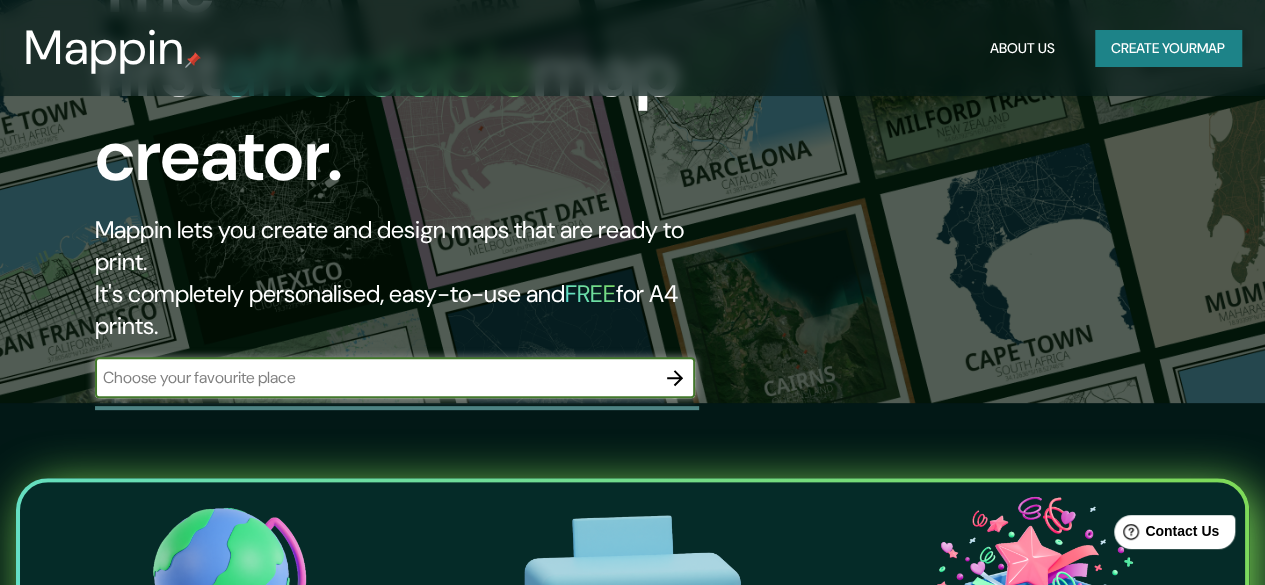 scroll, scrollTop: 200, scrollLeft: 0, axis: vertical 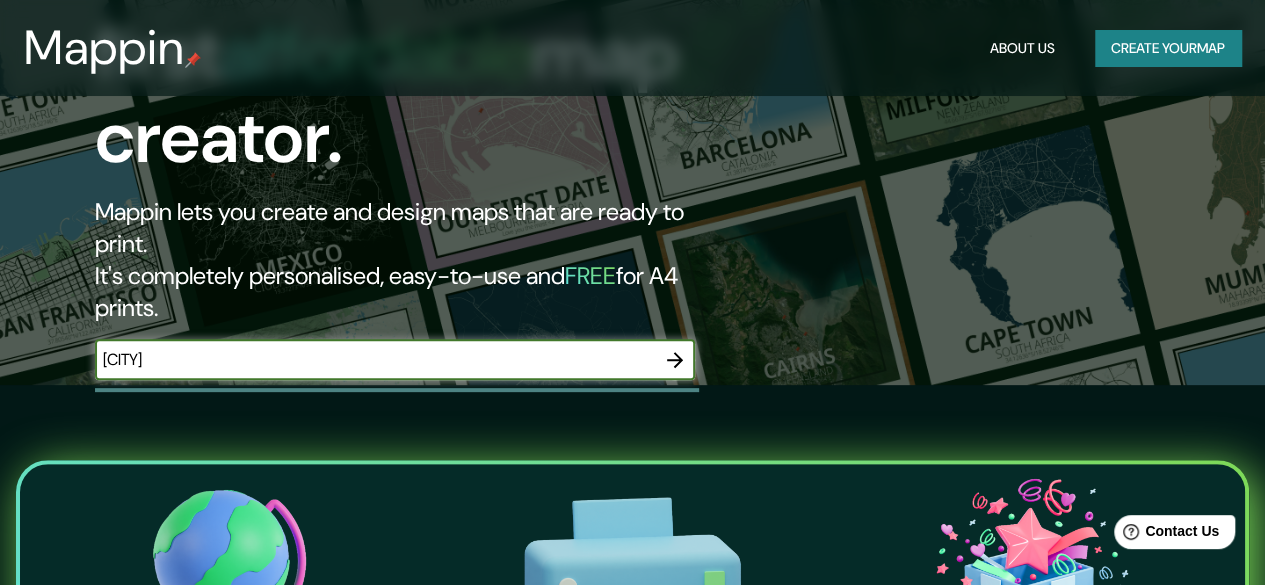 type on "[CITY]" 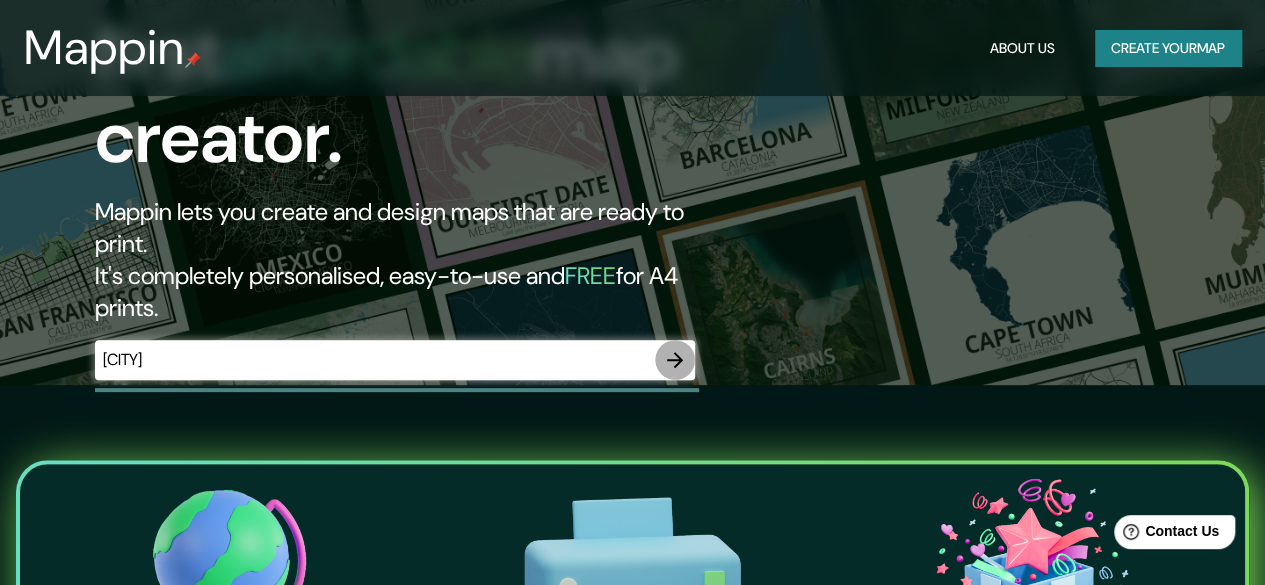 click 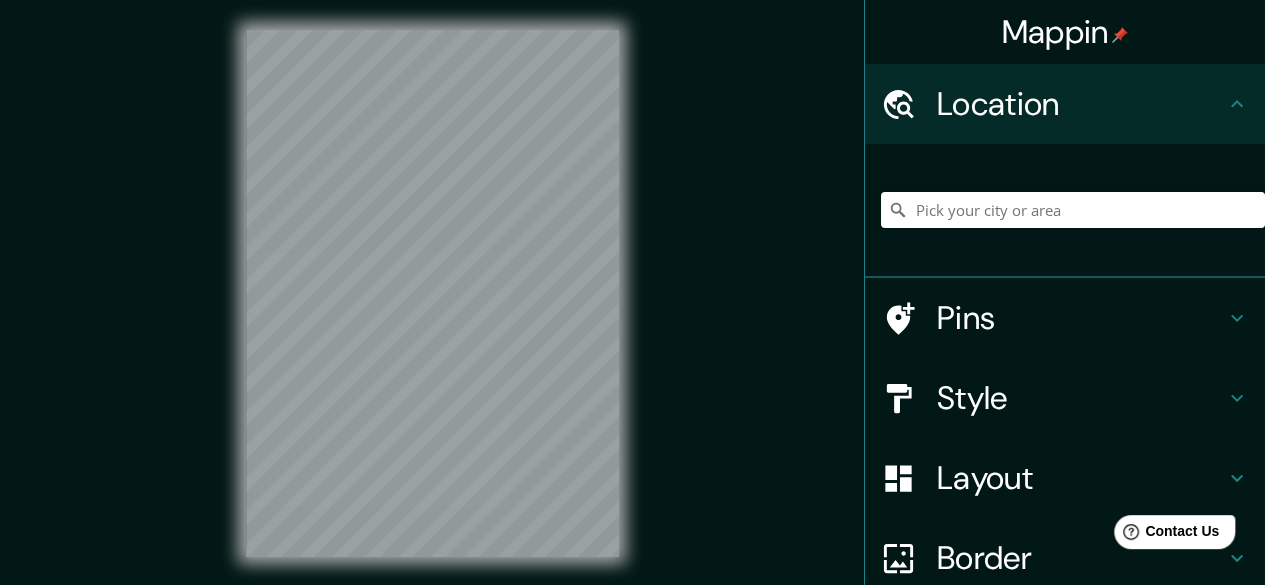 scroll, scrollTop: 0, scrollLeft: 0, axis: both 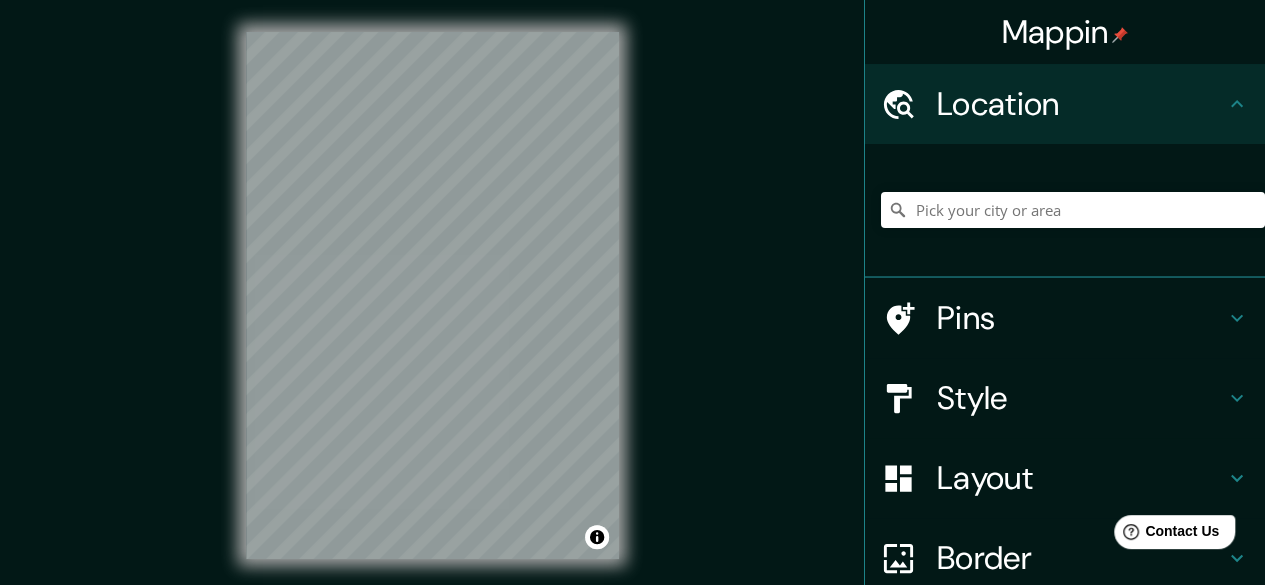 click on "Mappin Location Pins Style Layout Border Choose a border.  Hint : you can make layers of the frame opaque to create some cool effects. None Simple Transparent Fancy Size A4 single Zoom level too high - zoom in more Create your map © Mapbox   © OpenStreetMap   Improve this map Any problems, suggestions, or concerns please email    help@mappin.pro . . ." at bounding box center (632, 311) 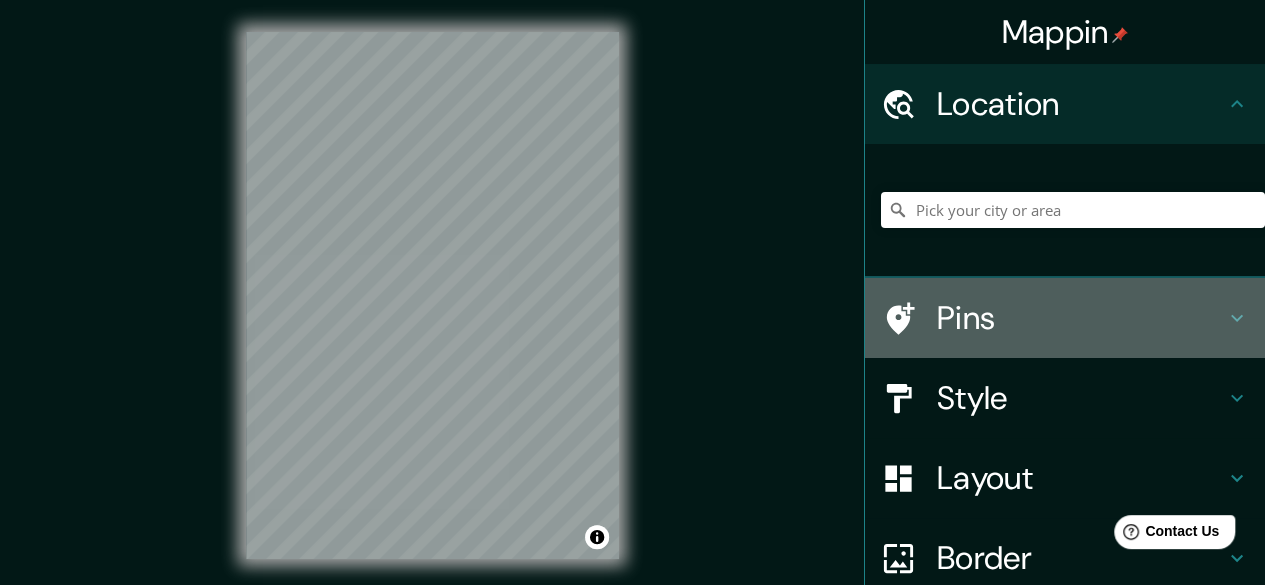 click on "Pins" at bounding box center [1081, 318] 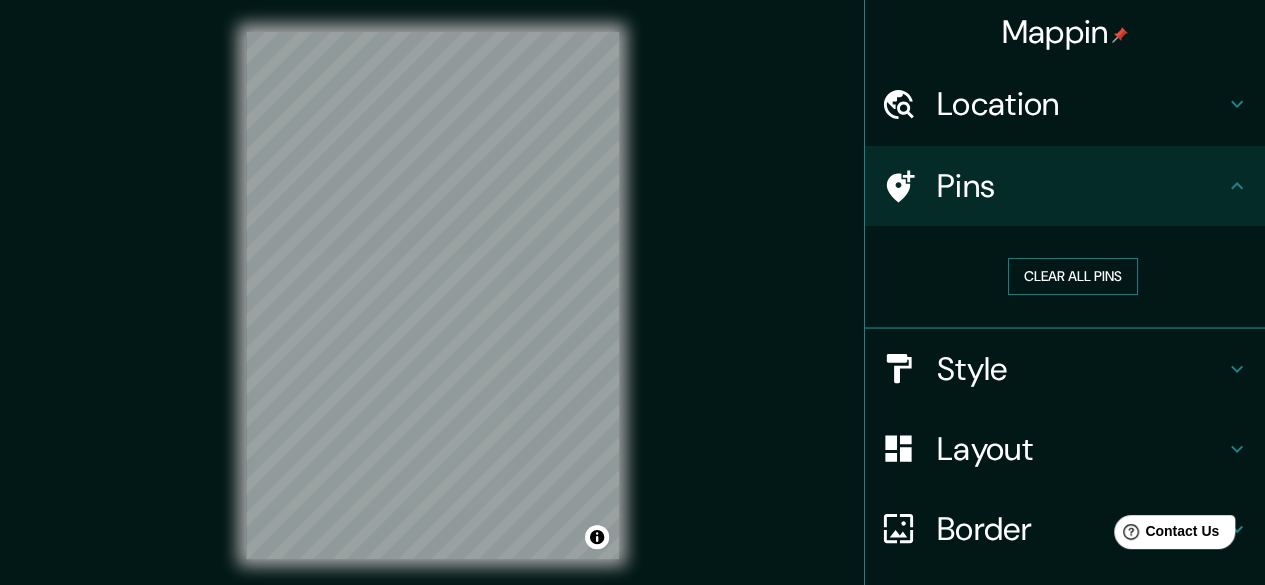 click on "Clear all pins" at bounding box center (1073, 276) 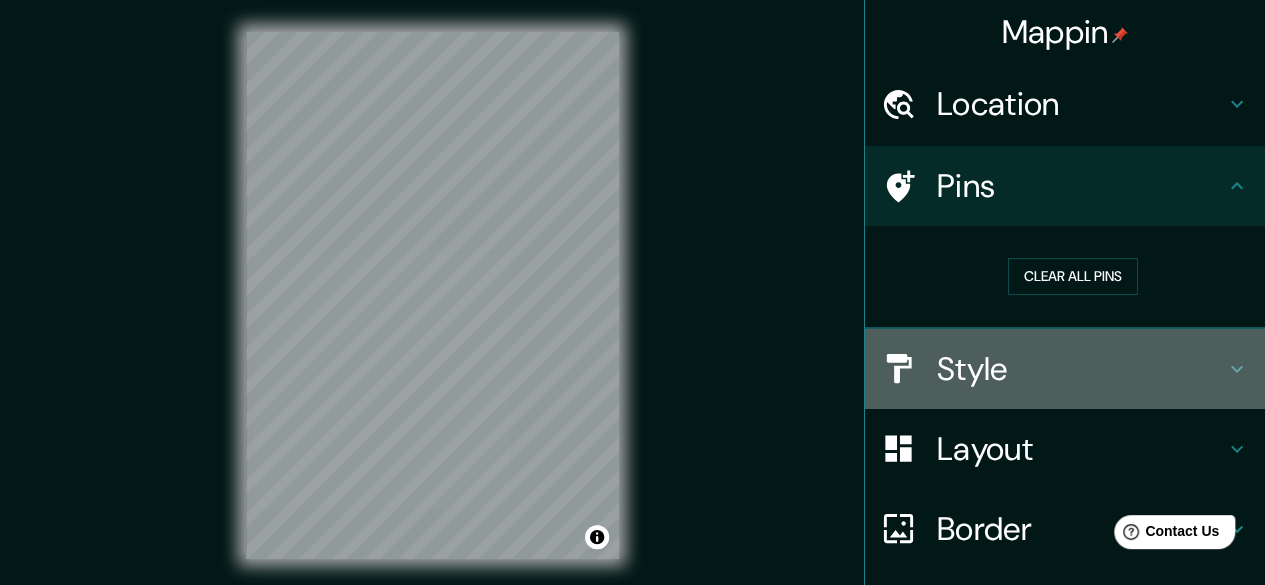 click on "Style" at bounding box center (1081, 369) 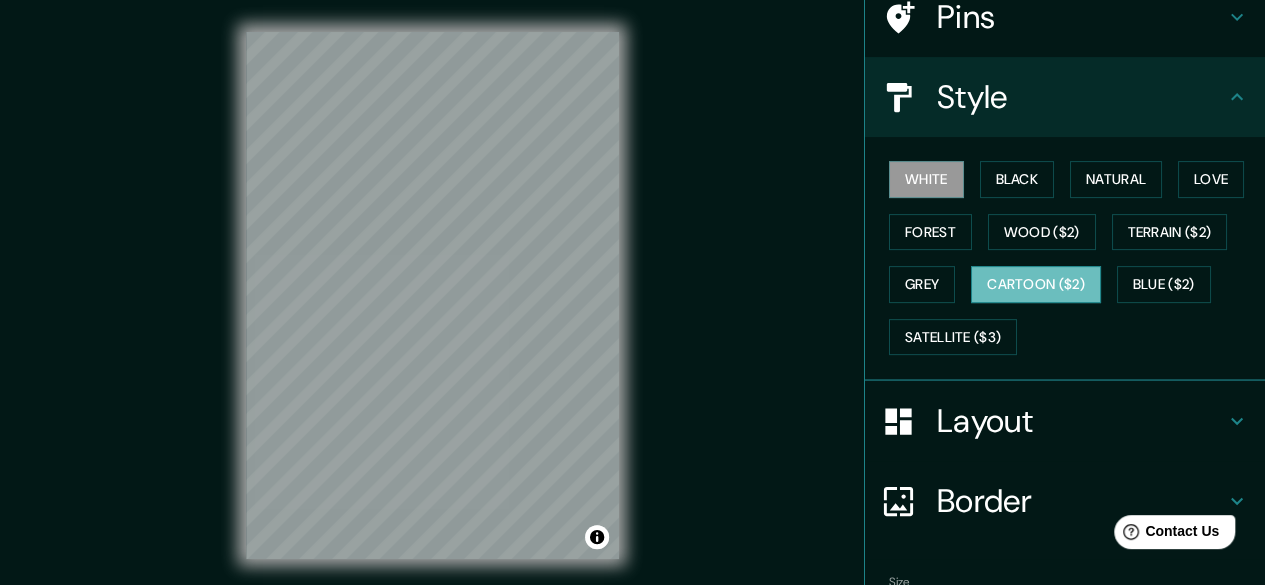 scroll, scrollTop: 200, scrollLeft: 0, axis: vertical 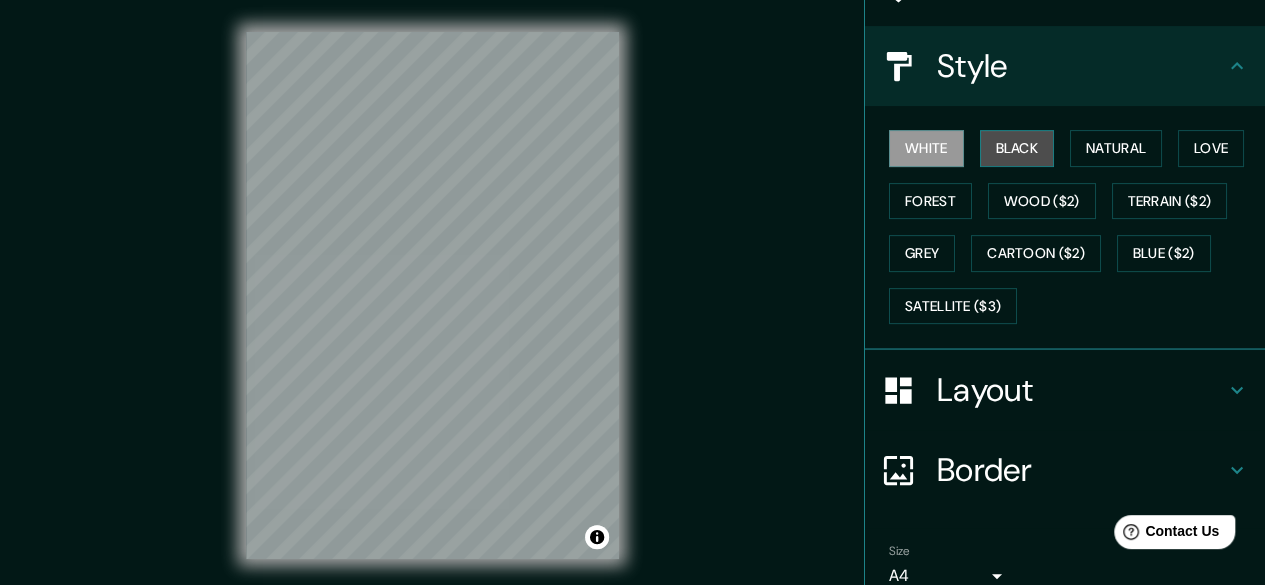 click on "Black" at bounding box center (1017, 148) 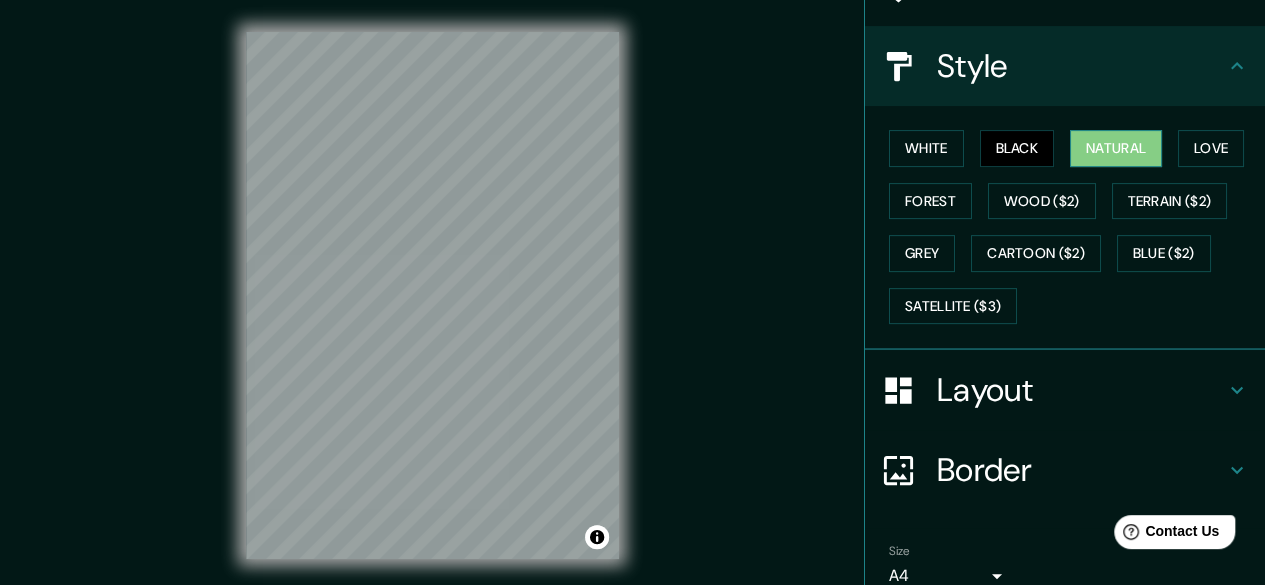 click on "Natural" at bounding box center [1116, 148] 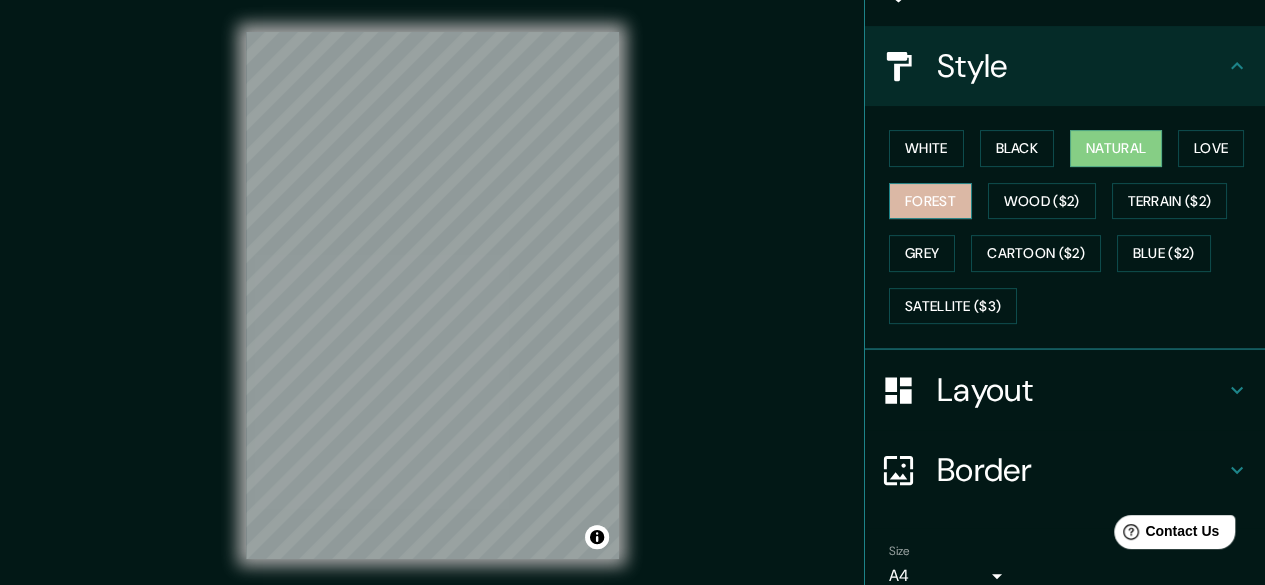 click on "Forest" at bounding box center [930, 201] 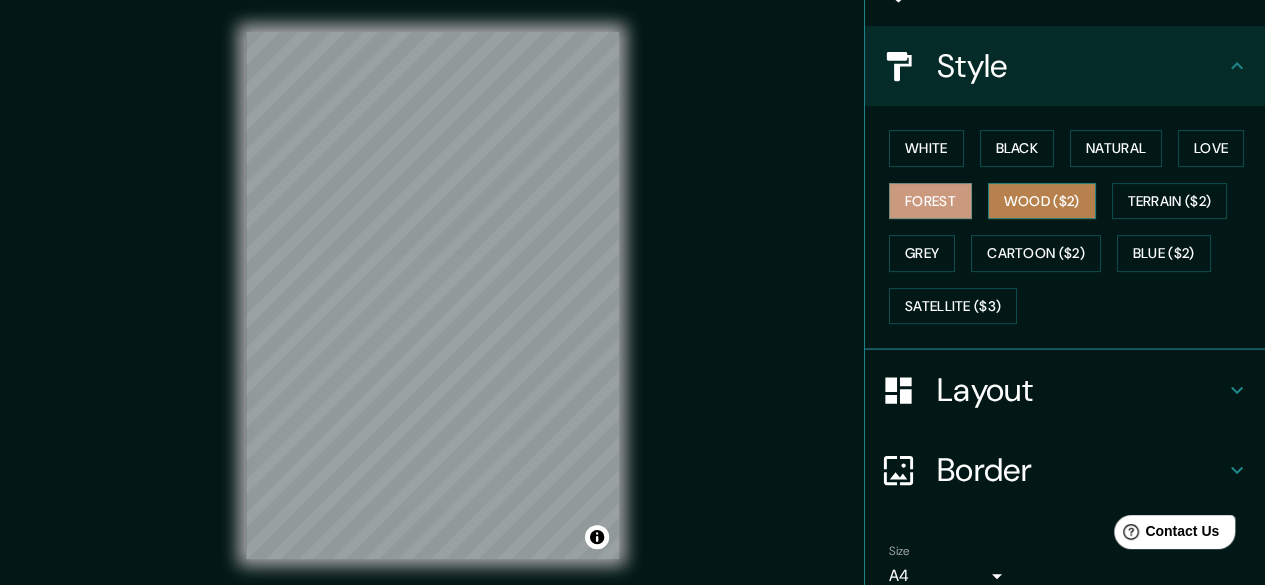 click on "Wood ($2)" at bounding box center [1042, 201] 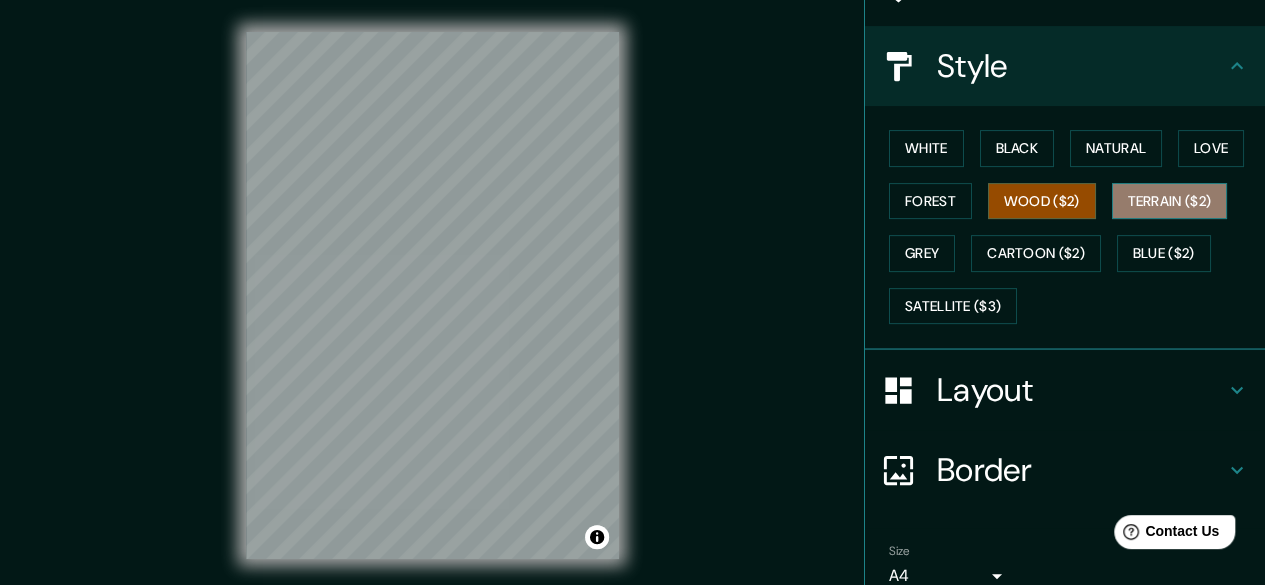 click on "Terrain ($2)" at bounding box center [1170, 201] 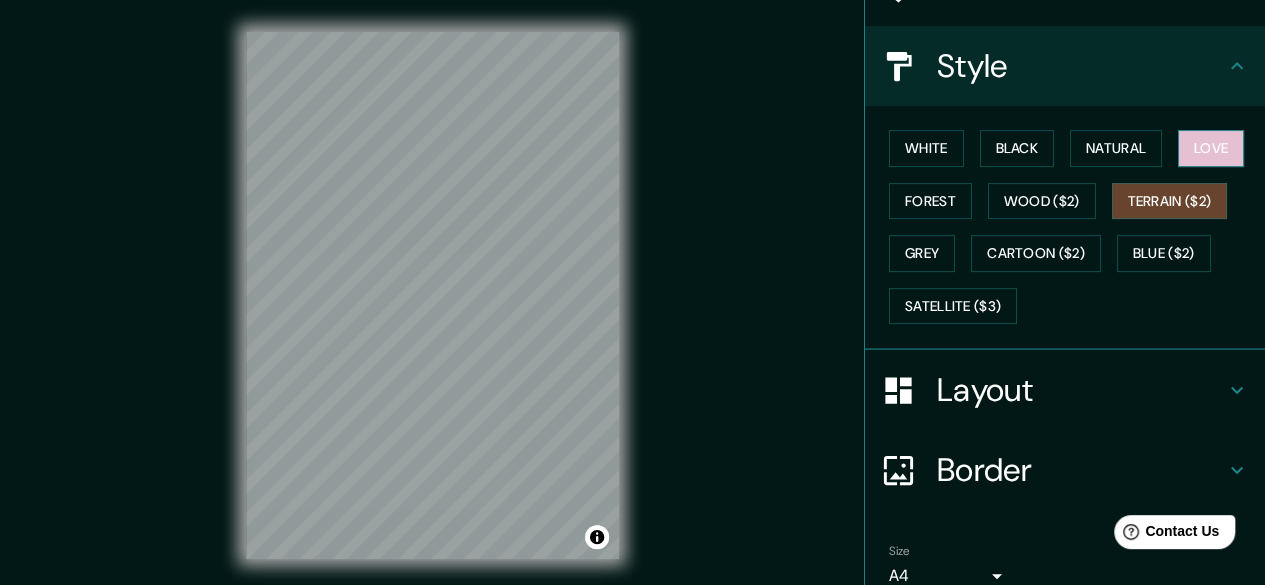 click on "Love" at bounding box center [1211, 148] 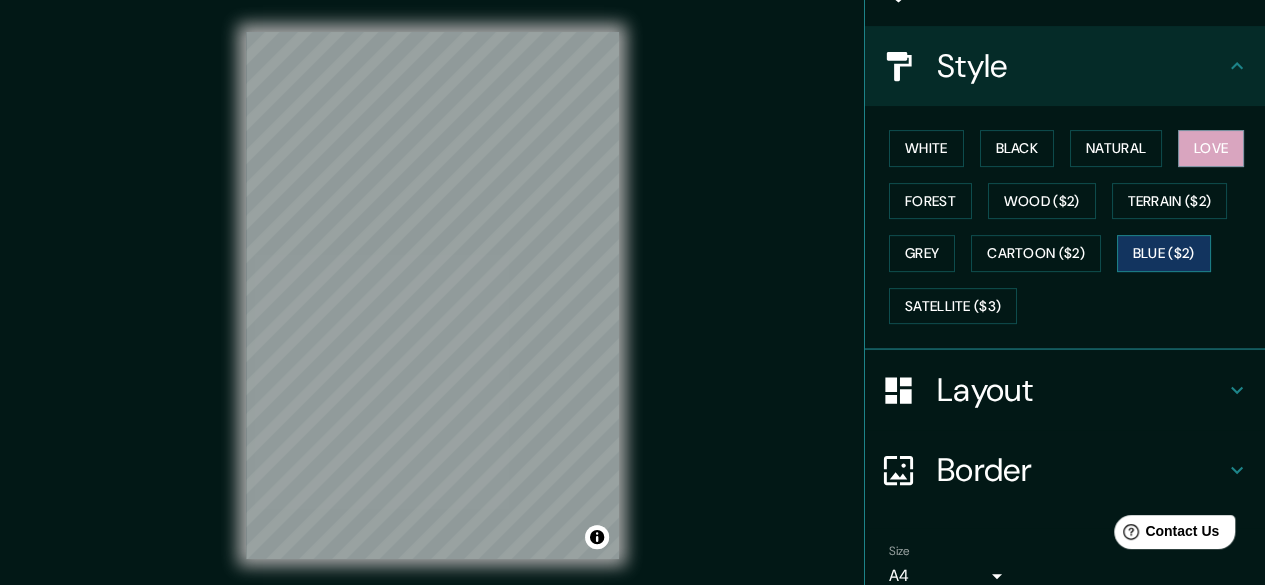click on "Blue ($2)" at bounding box center (1164, 253) 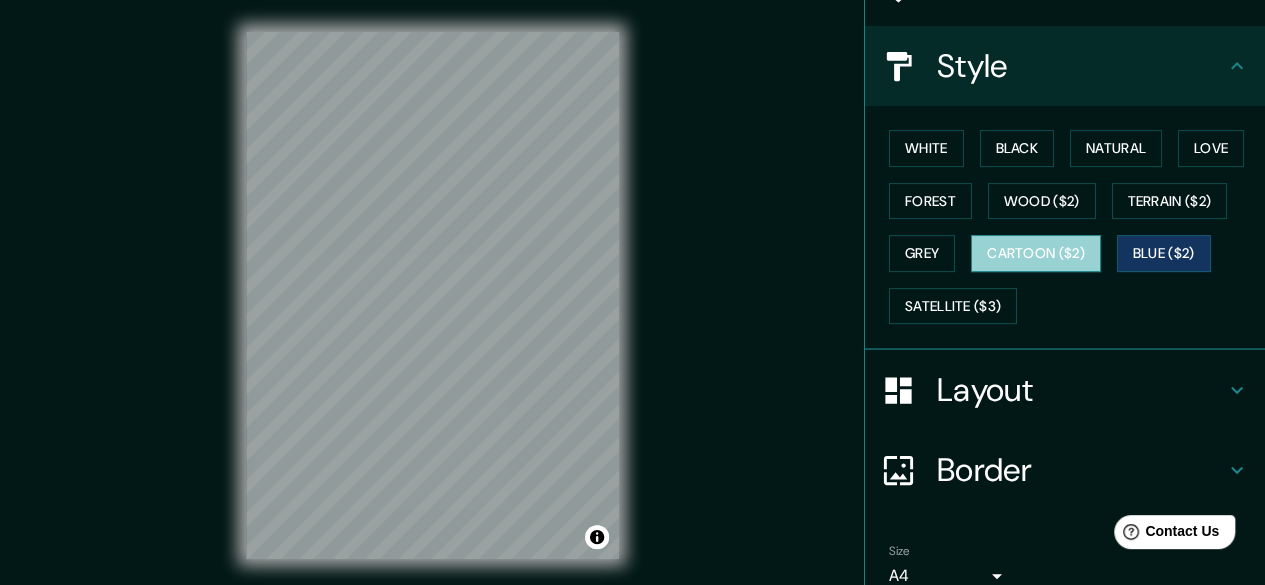 click on "Cartoon ($2)" at bounding box center (1036, 253) 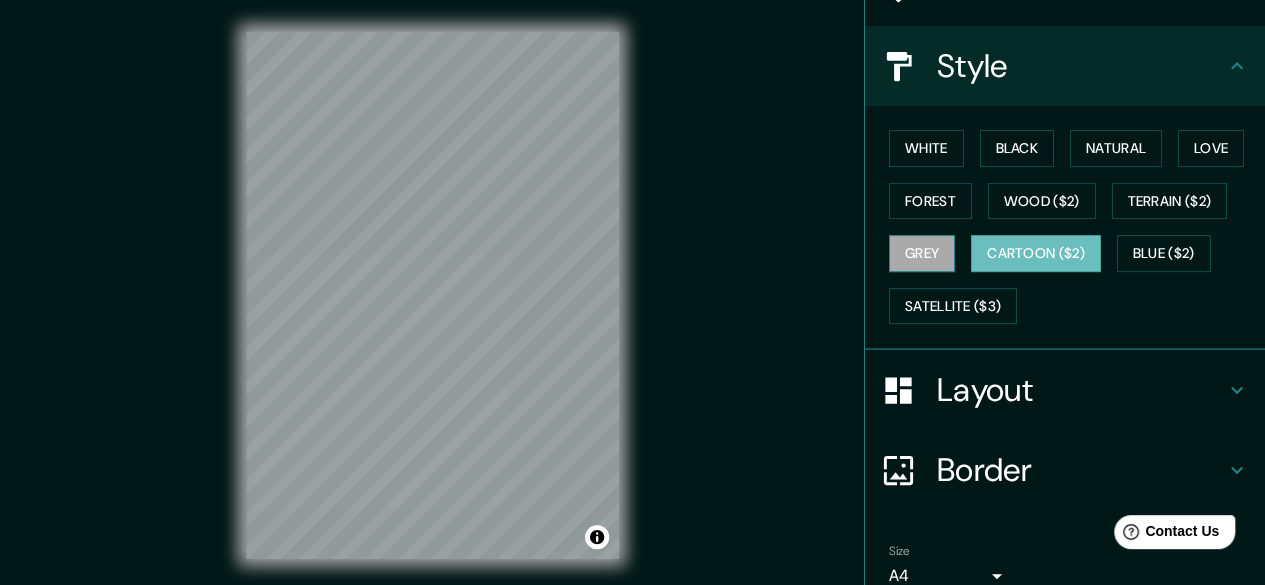 click on "Grey" at bounding box center (922, 253) 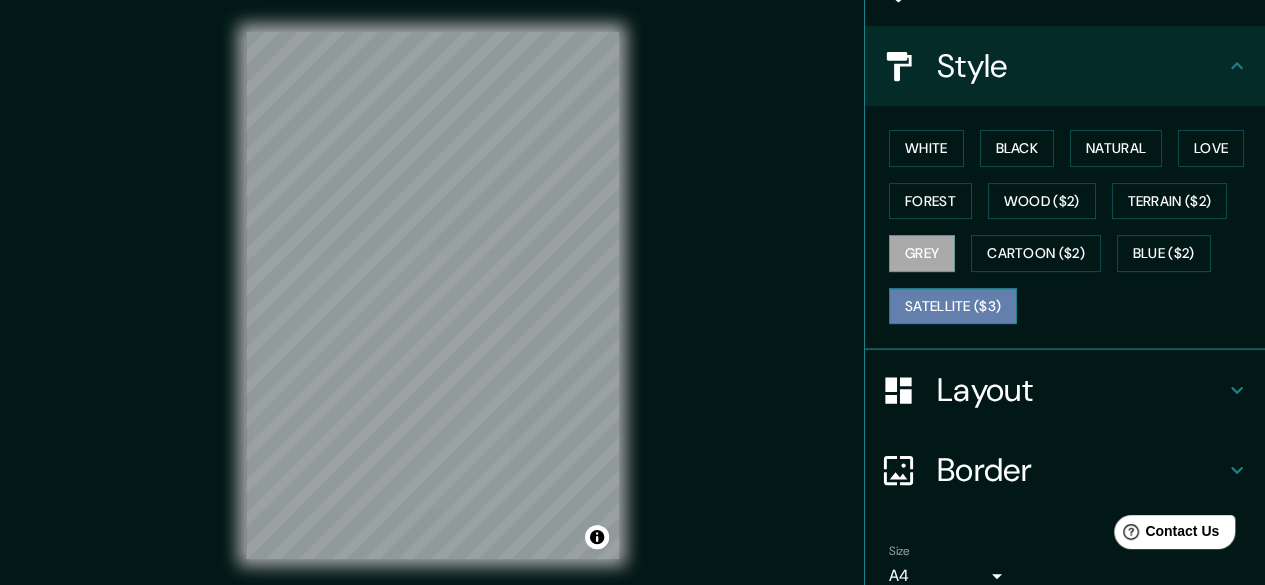 click on "Satellite ($3)" at bounding box center (953, 306) 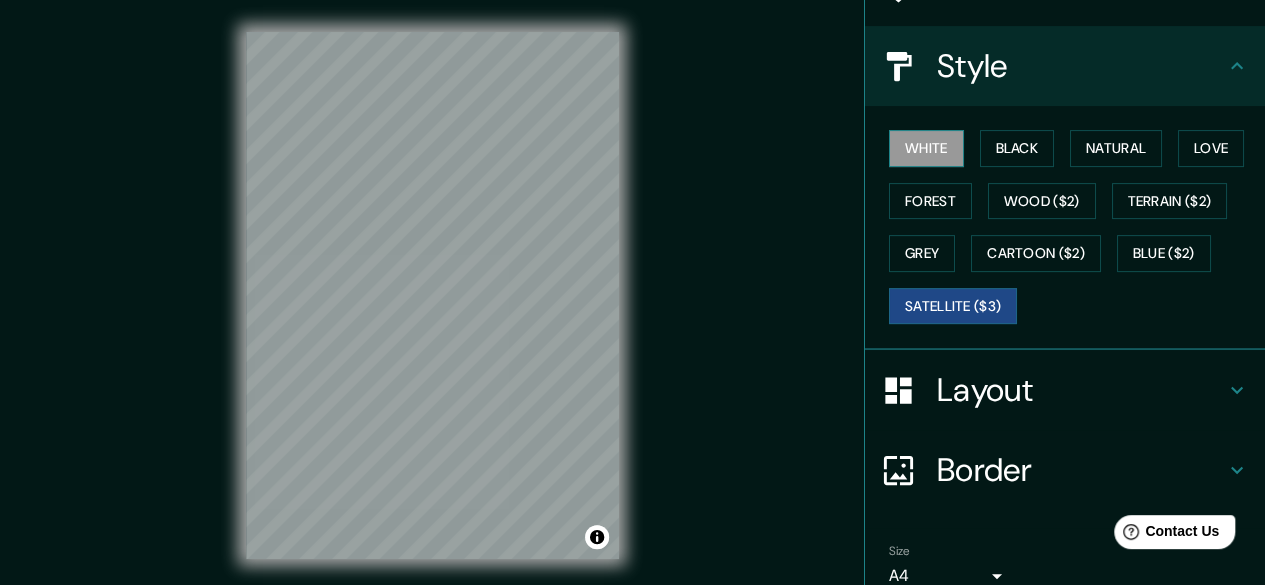 click on "White" at bounding box center [926, 148] 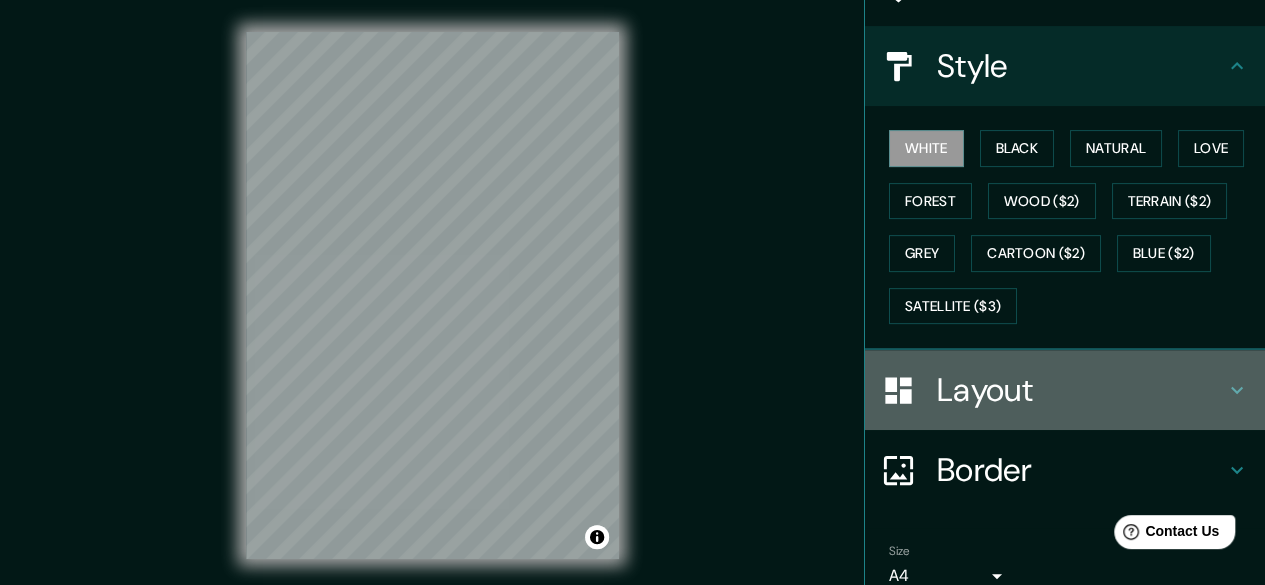 click on "Layout" at bounding box center (1081, 390) 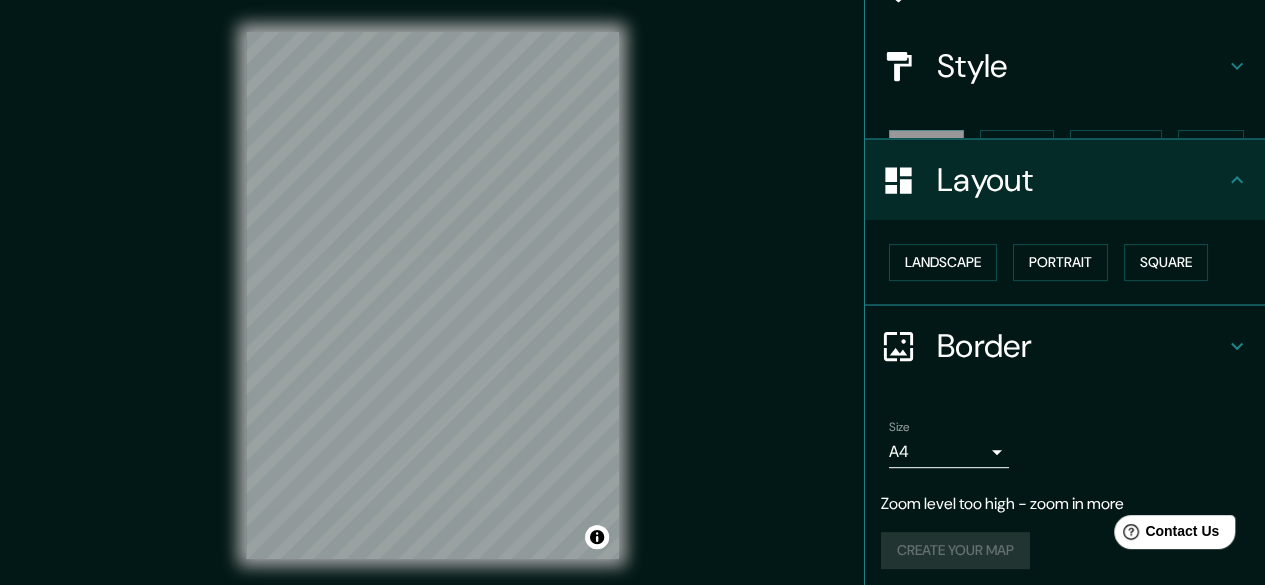 scroll, scrollTop: 172, scrollLeft: 0, axis: vertical 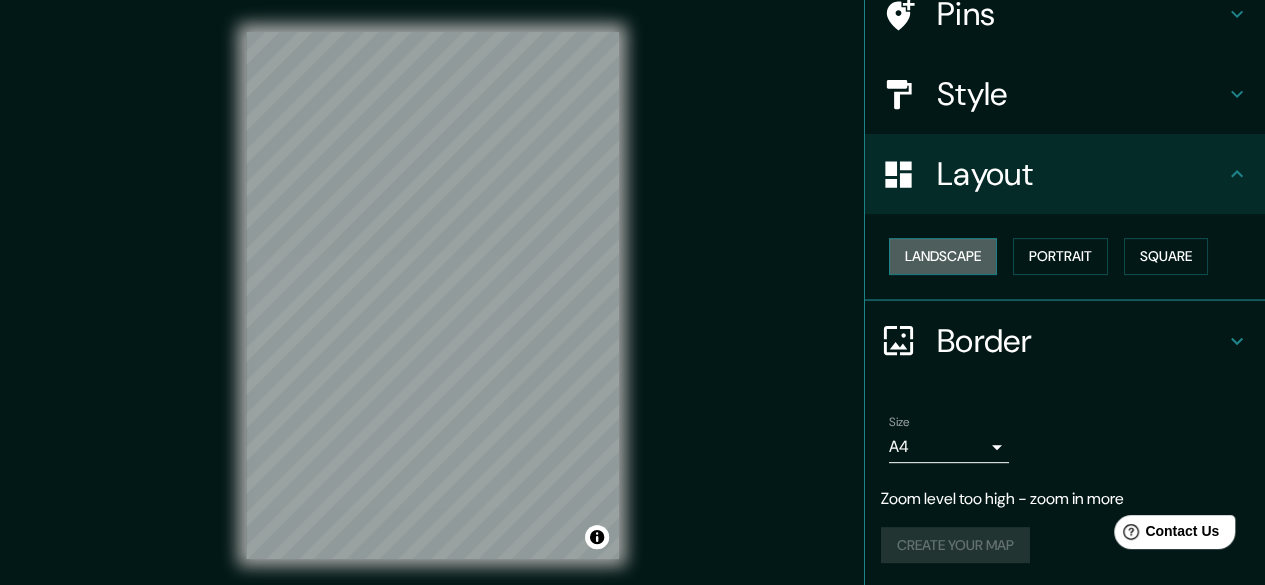 click on "Landscape" at bounding box center (943, 256) 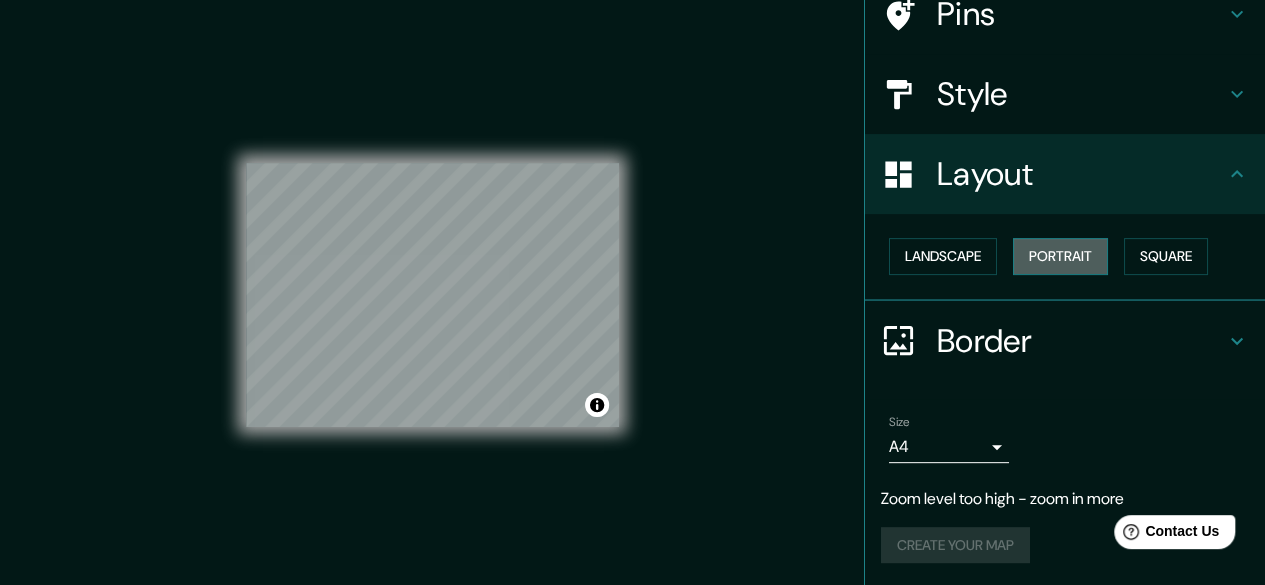 click on "Portrait" at bounding box center [1060, 256] 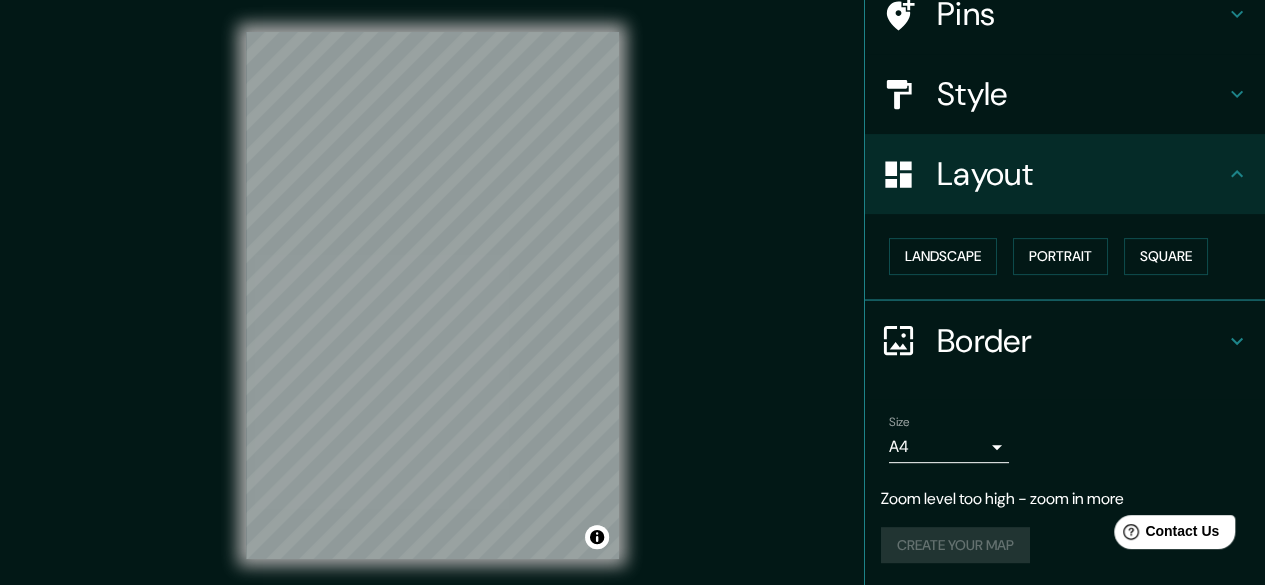 click on "Landscape Portrait Square" at bounding box center (1073, 256) 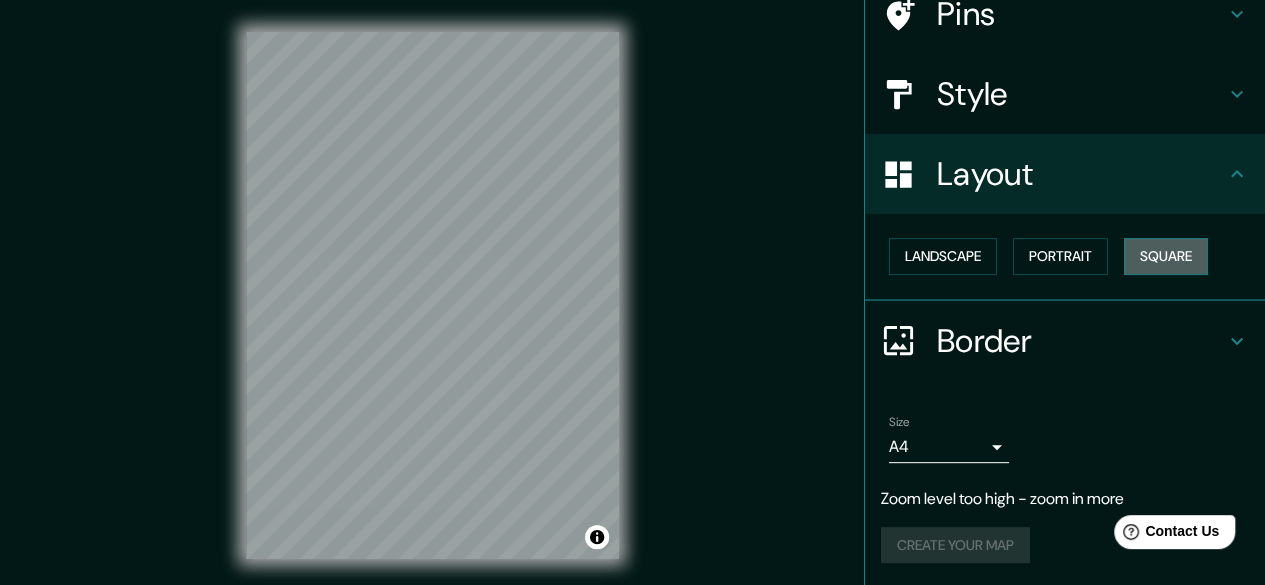 click on "Square" at bounding box center (1166, 256) 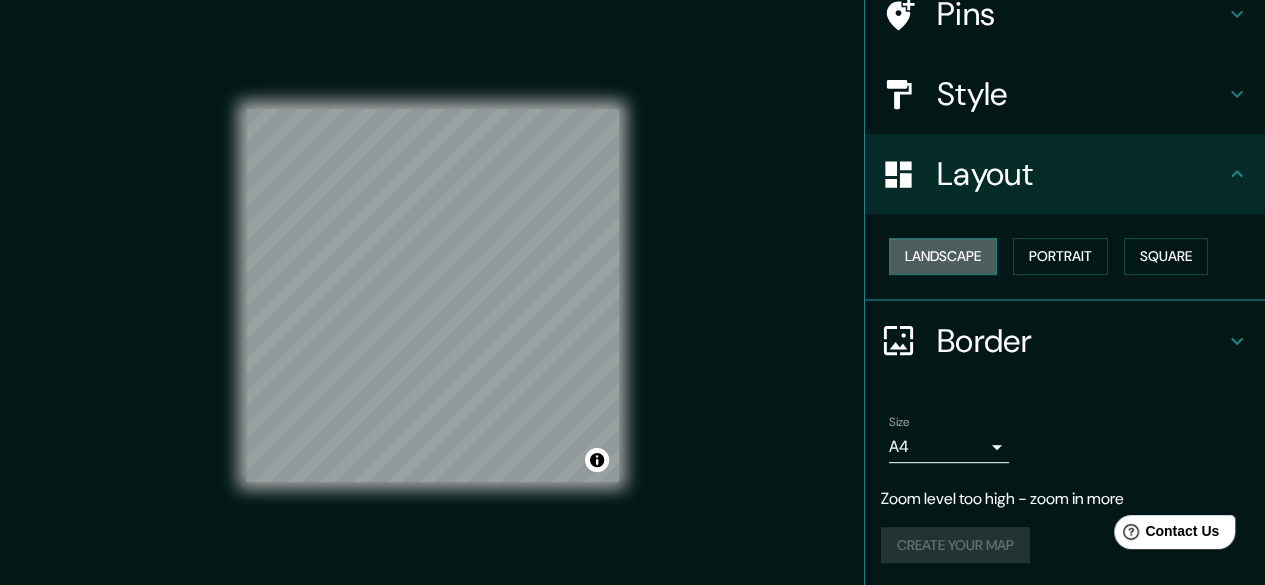 click on "Landscape" at bounding box center (943, 256) 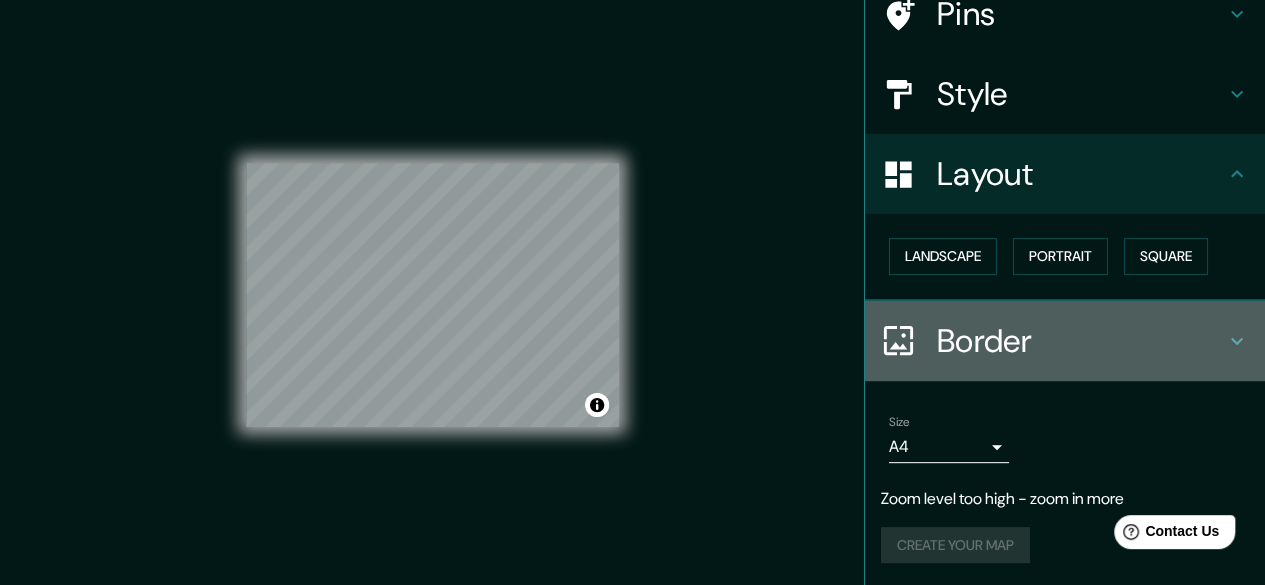 click on "Border" at bounding box center (1081, 341) 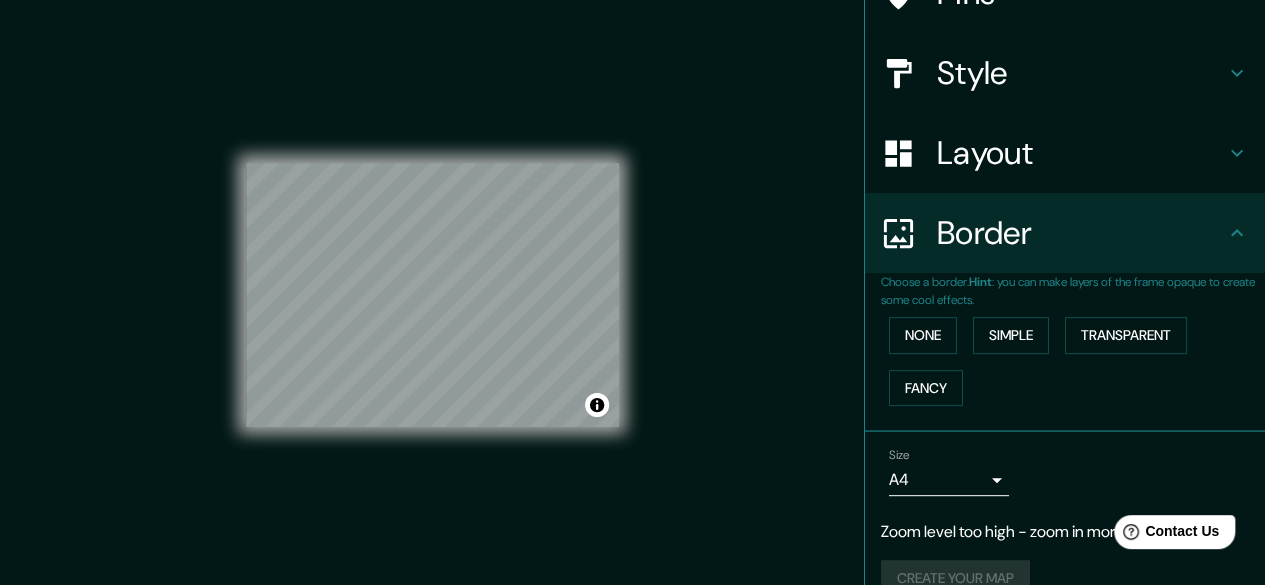 scroll, scrollTop: 226, scrollLeft: 0, axis: vertical 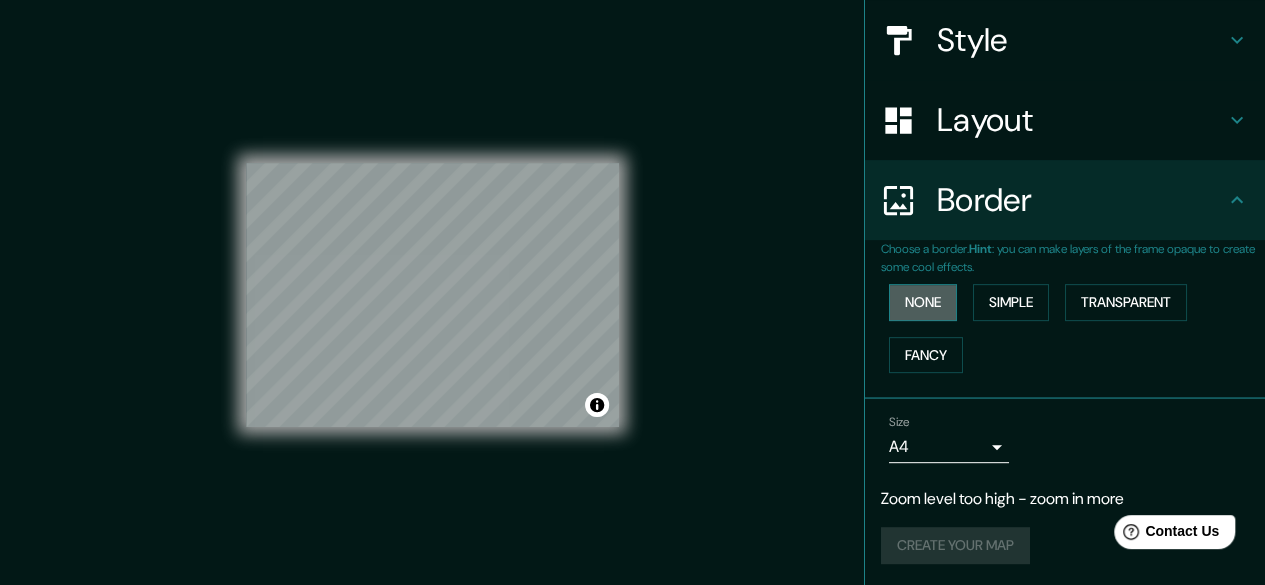 click on "None" at bounding box center [923, 302] 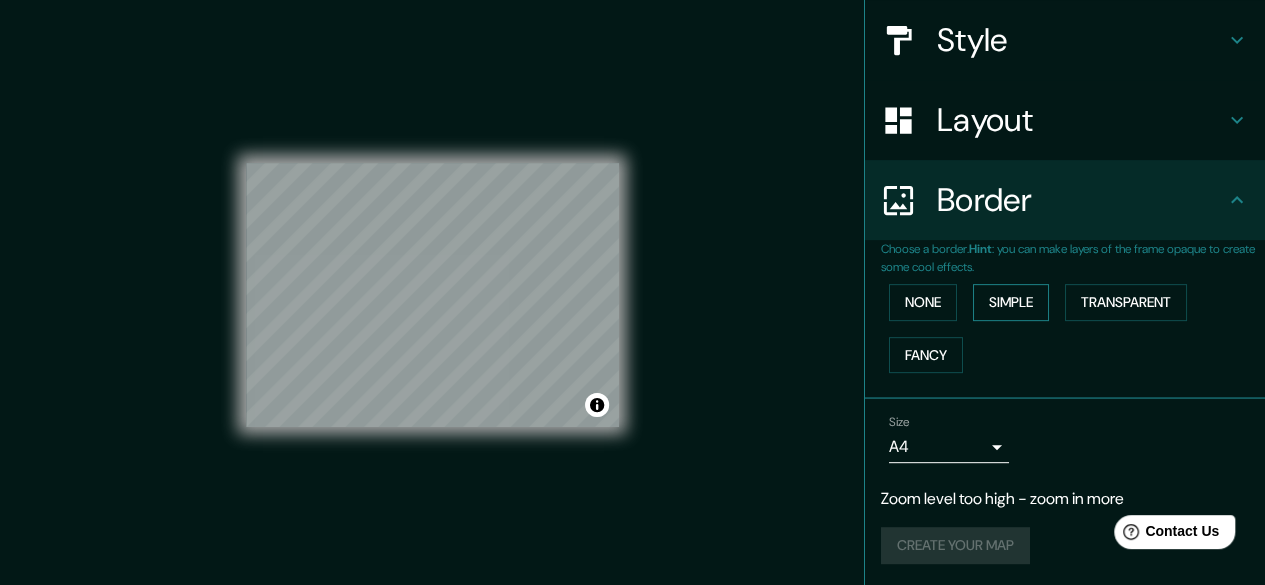scroll, scrollTop: 37, scrollLeft: 0, axis: vertical 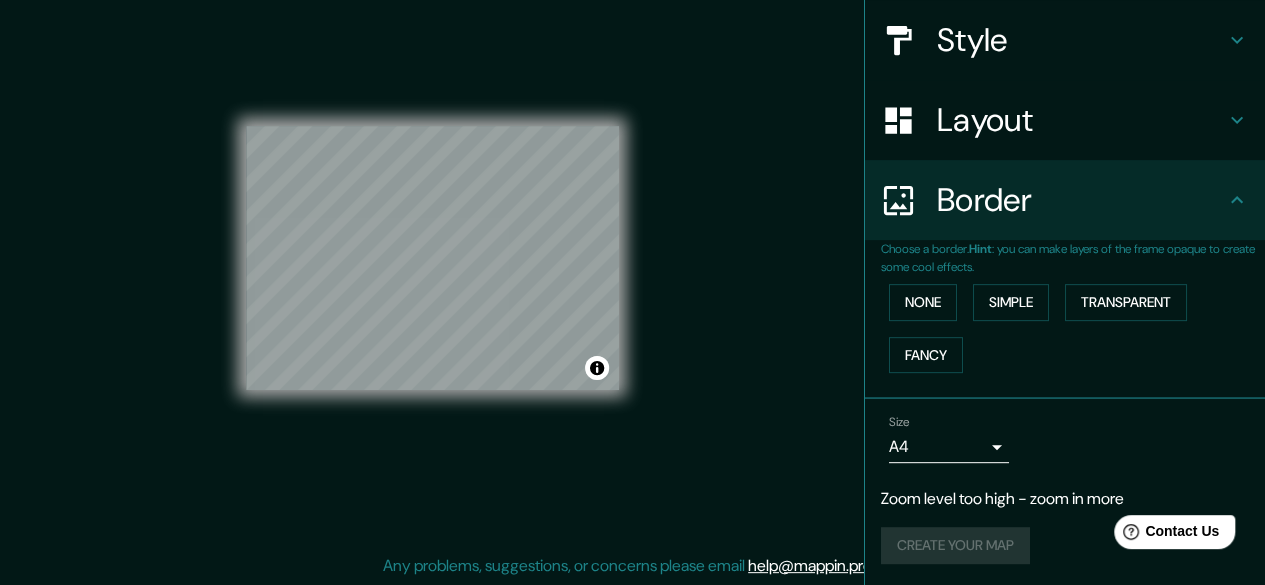 click on "None Simple Transparent Fancy" at bounding box center (1073, 328) 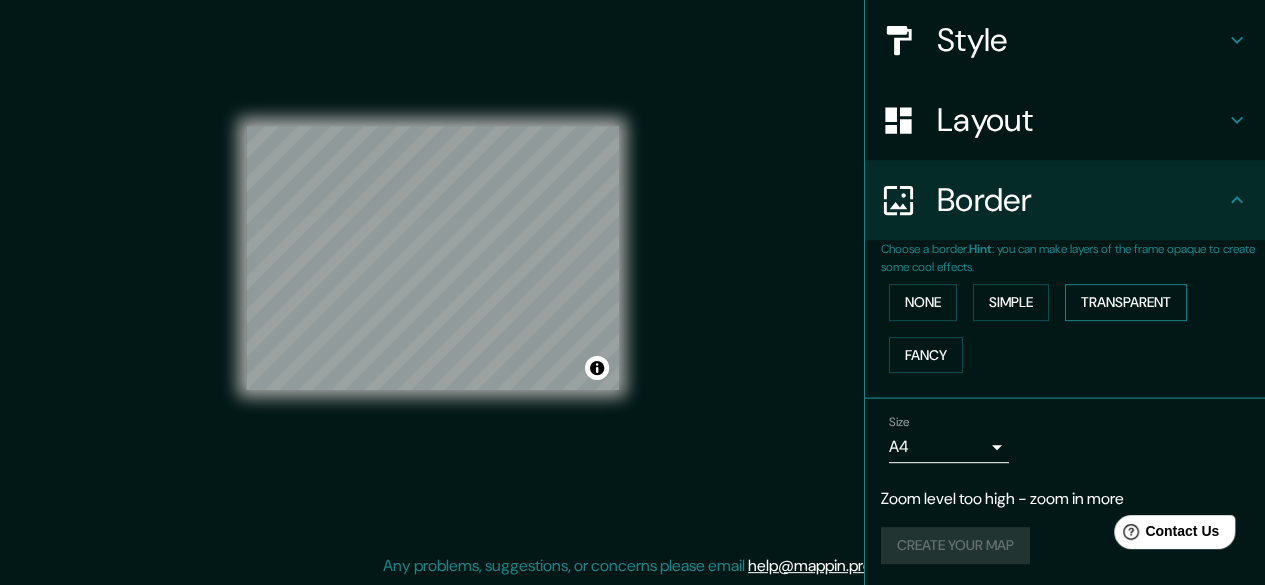 click on "Transparent" at bounding box center [1126, 302] 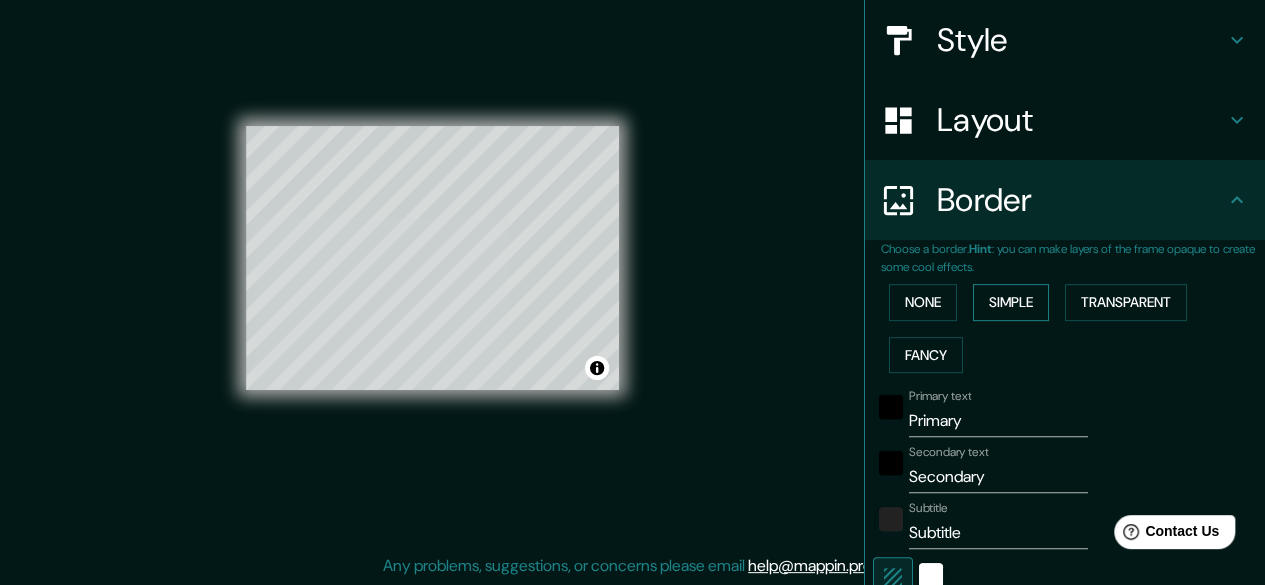 click on "Simple" at bounding box center (1011, 302) 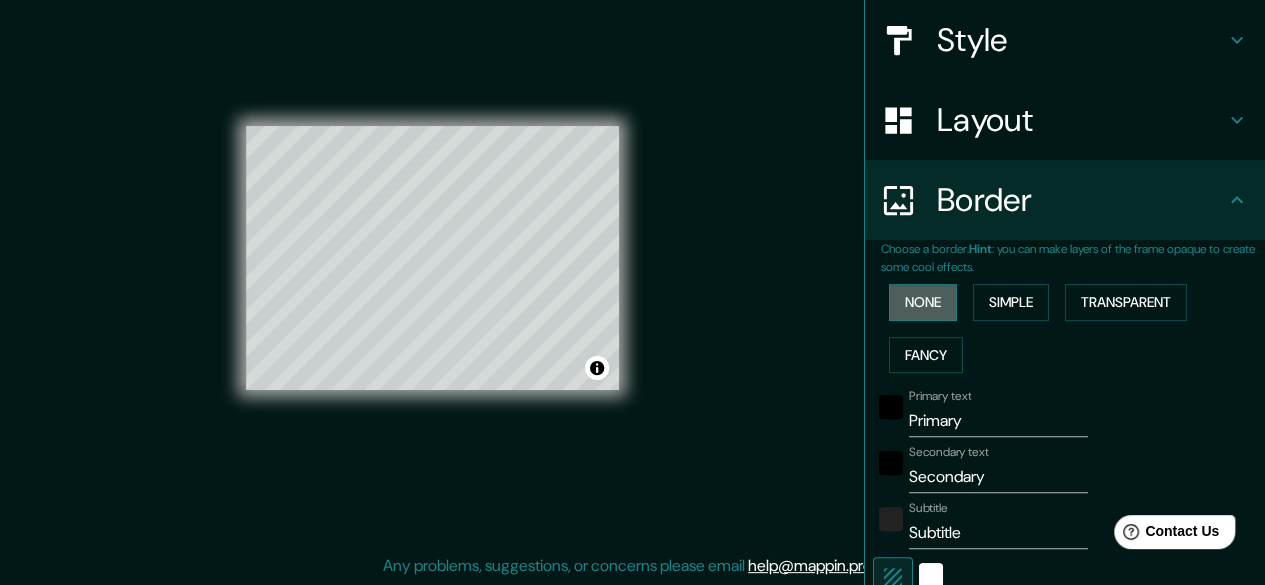 click on "None" at bounding box center [923, 302] 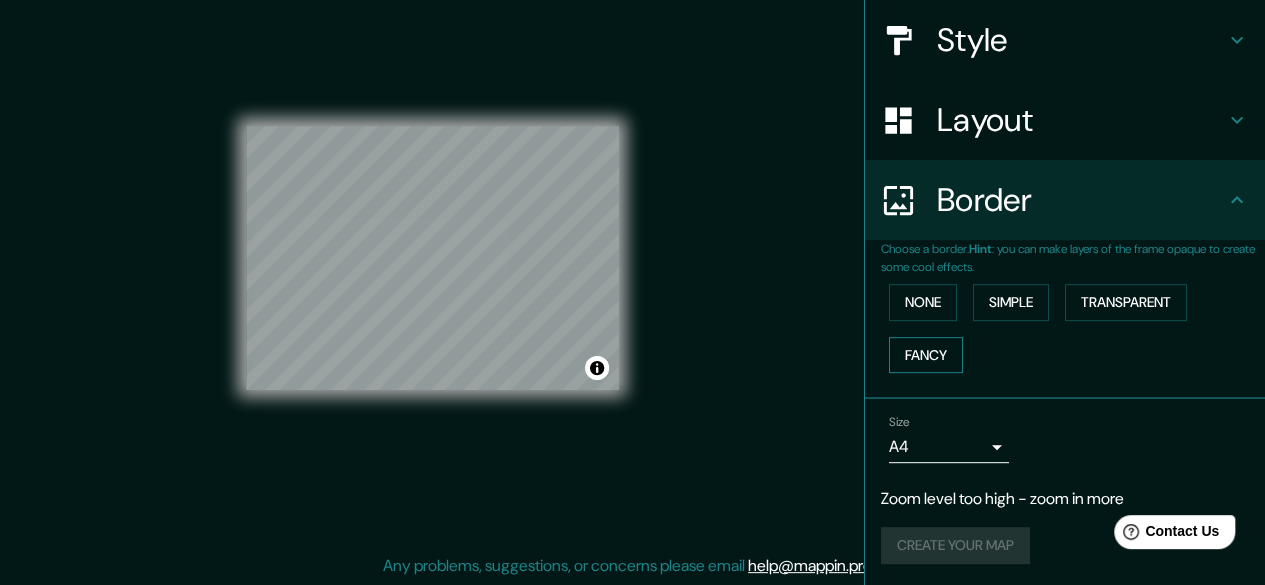 click on "Fancy" at bounding box center (926, 355) 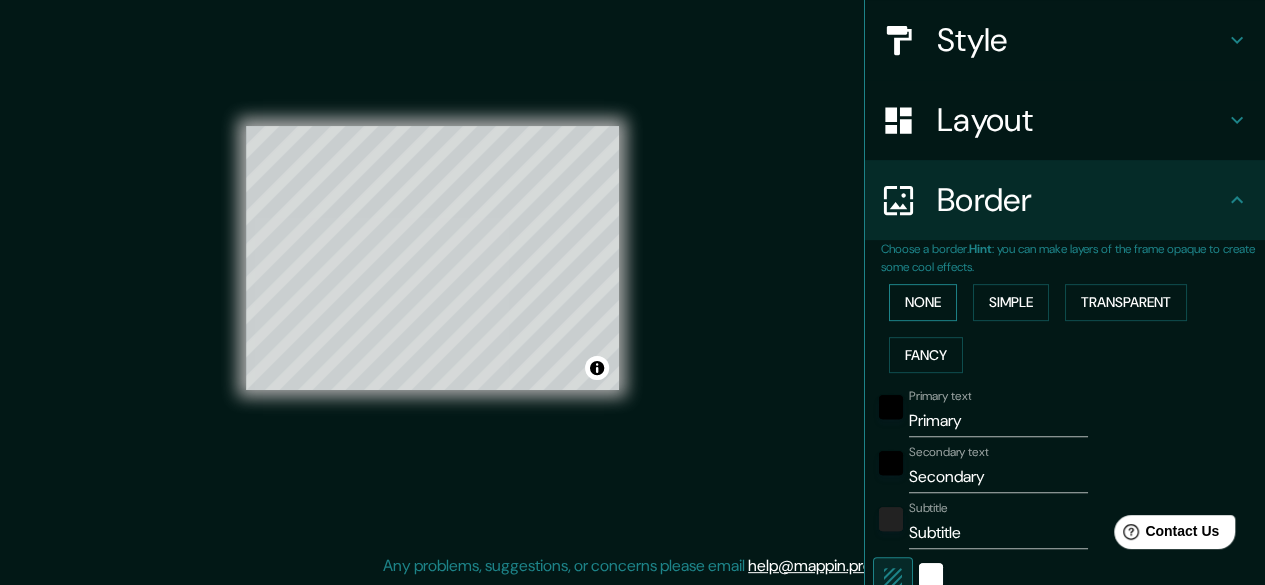 click on "None" at bounding box center (923, 302) 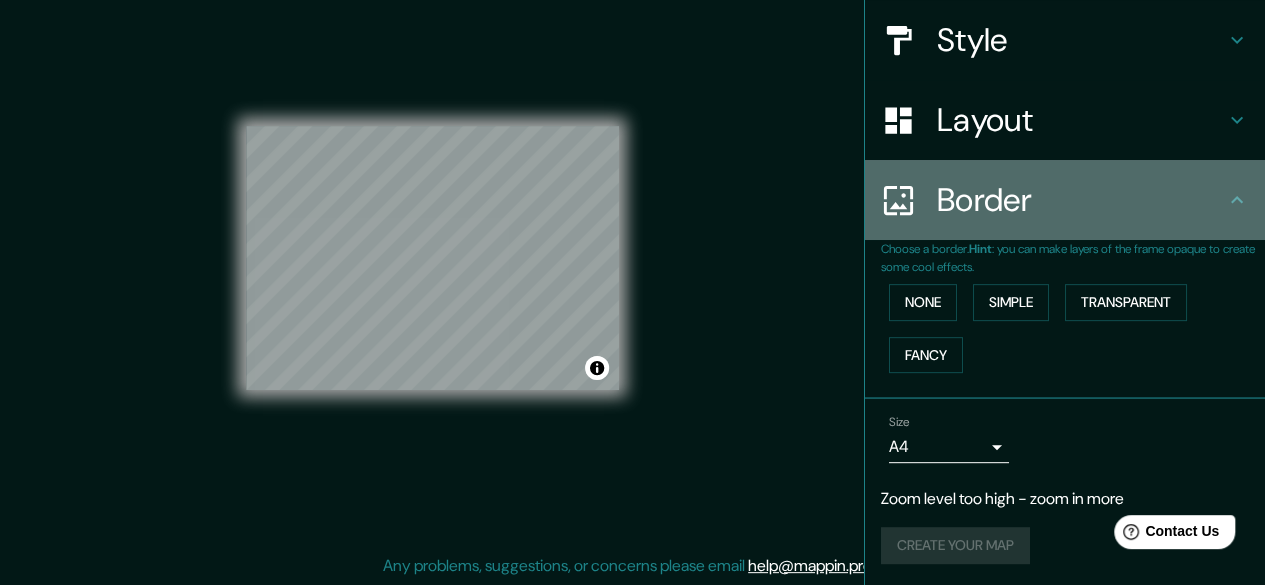 click on "Border" at bounding box center [1081, 200] 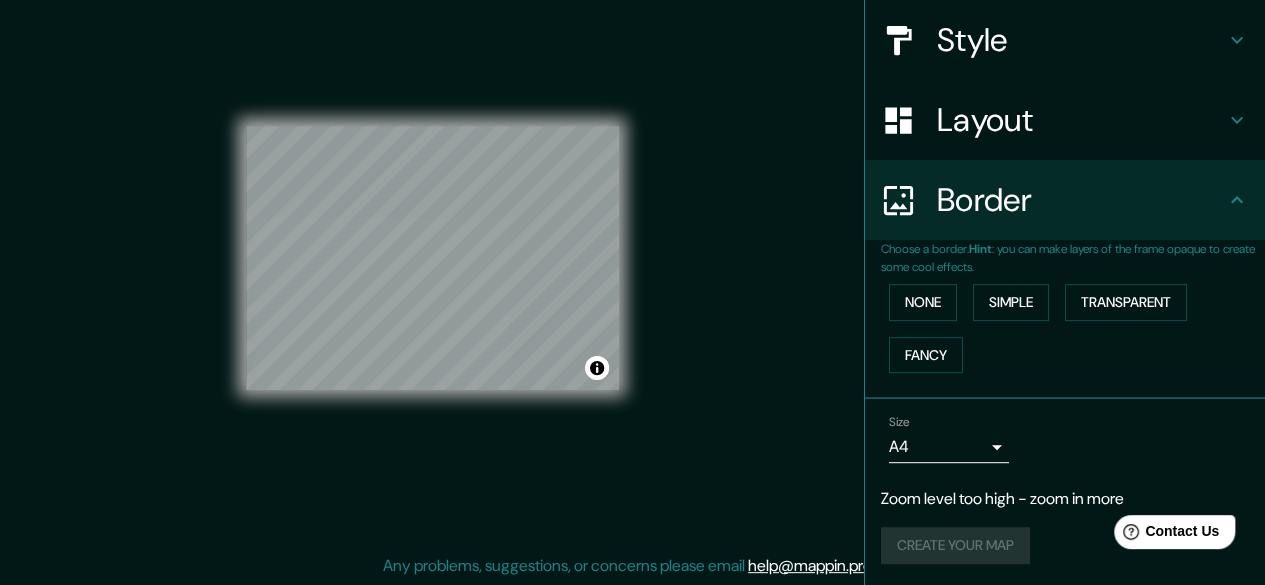 click on "Border" at bounding box center (1081, 200) 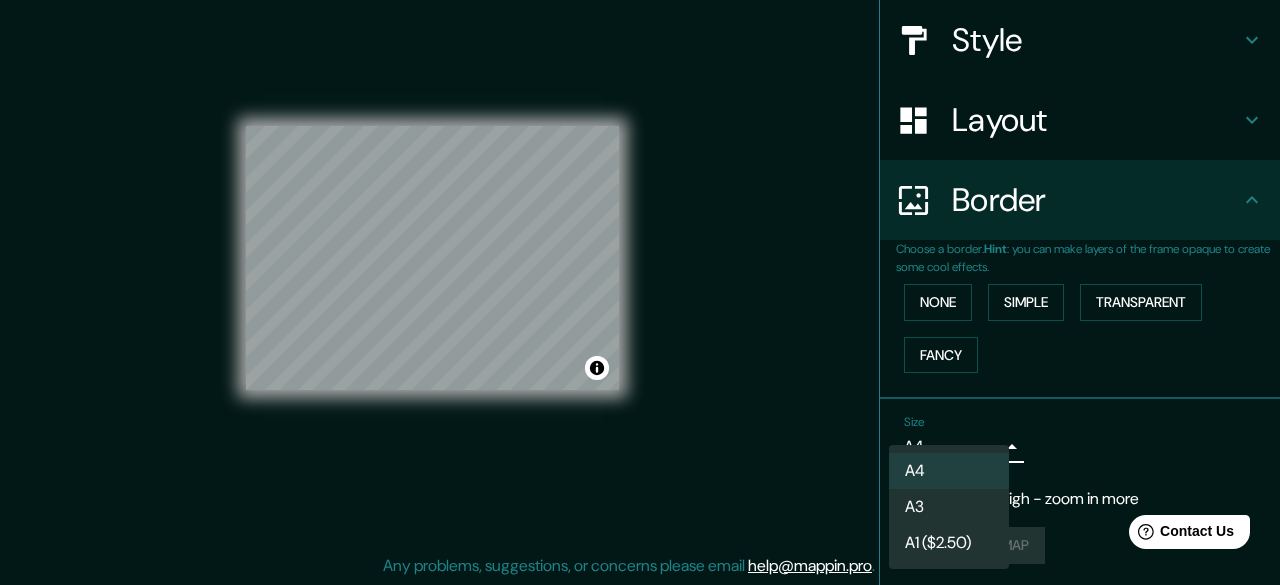 click on "Mappin Location Pins Style Layout Border Choose a border.  Hint : you can make layers of the frame opaque to create some cool effects. None Simple Transparent Fancy Size A4 single Zoom level too high - zoom in more Create your map © Mapbox   © OpenStreetMap   Improve this map Any problems, suggestions, or concerns please email    help@mappin.pro . . . A4 A3 A1 ($2.50)" at bounding box center (640, 255) 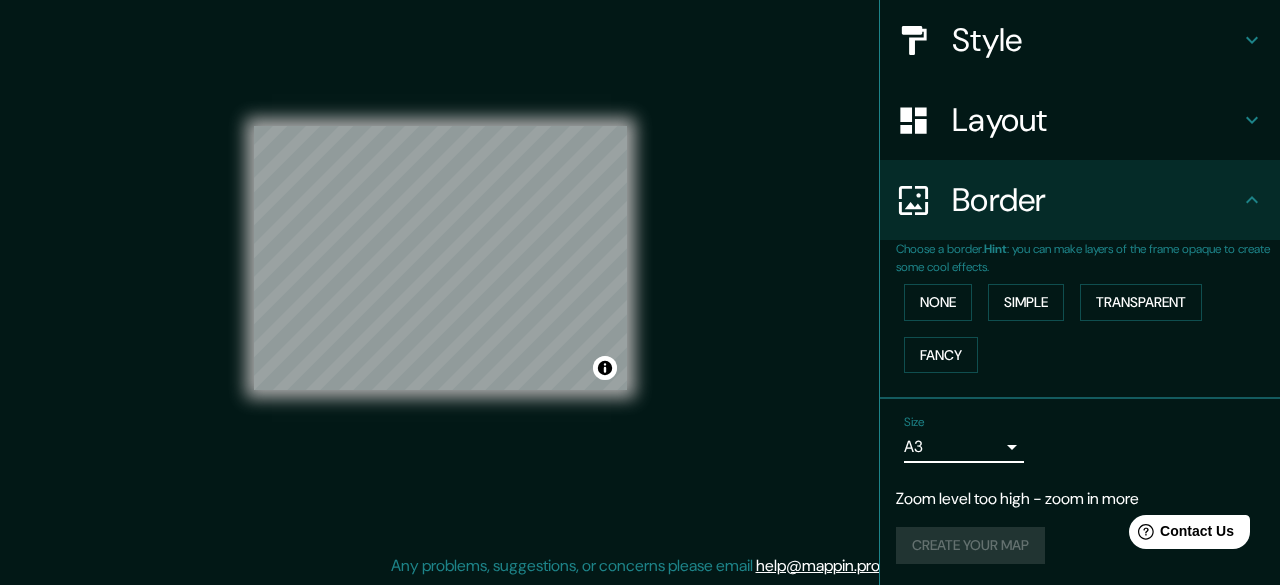 click on "Mappin Location Pins Style Layout Border Choose a border.  Hint : you can make layers of the frame opaque to create some cool effects. None Simple Transparent Fancy Size A3 a4 Zoom level too high - zoom in more Create your map © Mapbox   © OpenStreetMap   Improve this map Any problems, suggestions, or concerns please email    help@mappin.pro . . ." at bounding box center (640, 255) 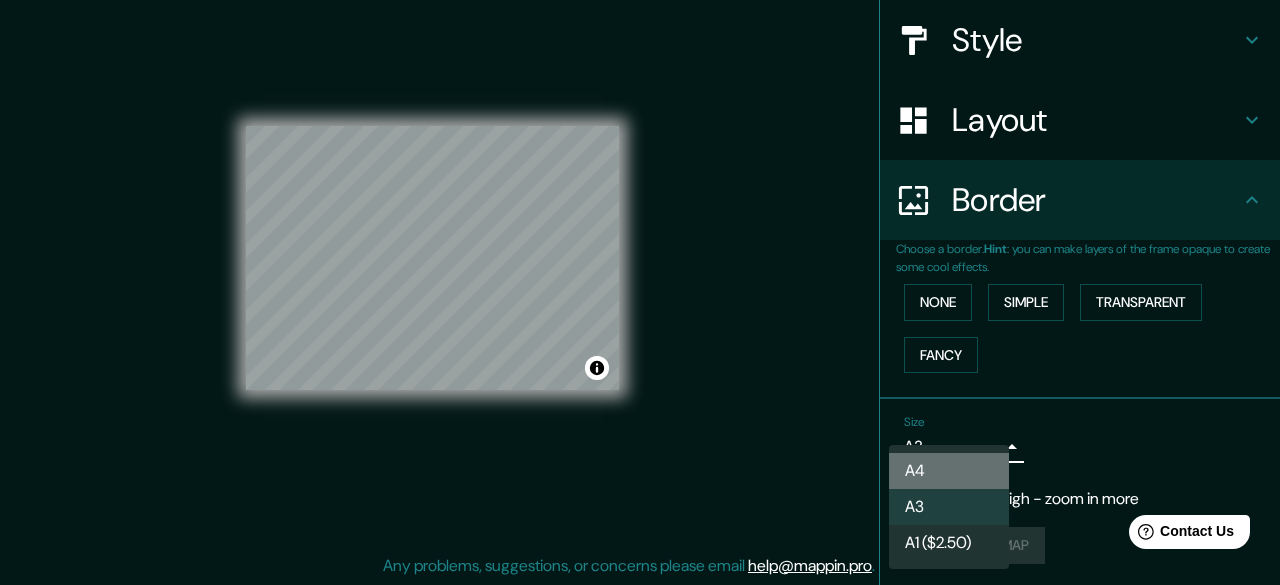 click on "A4" at bounding box center (949, 471) 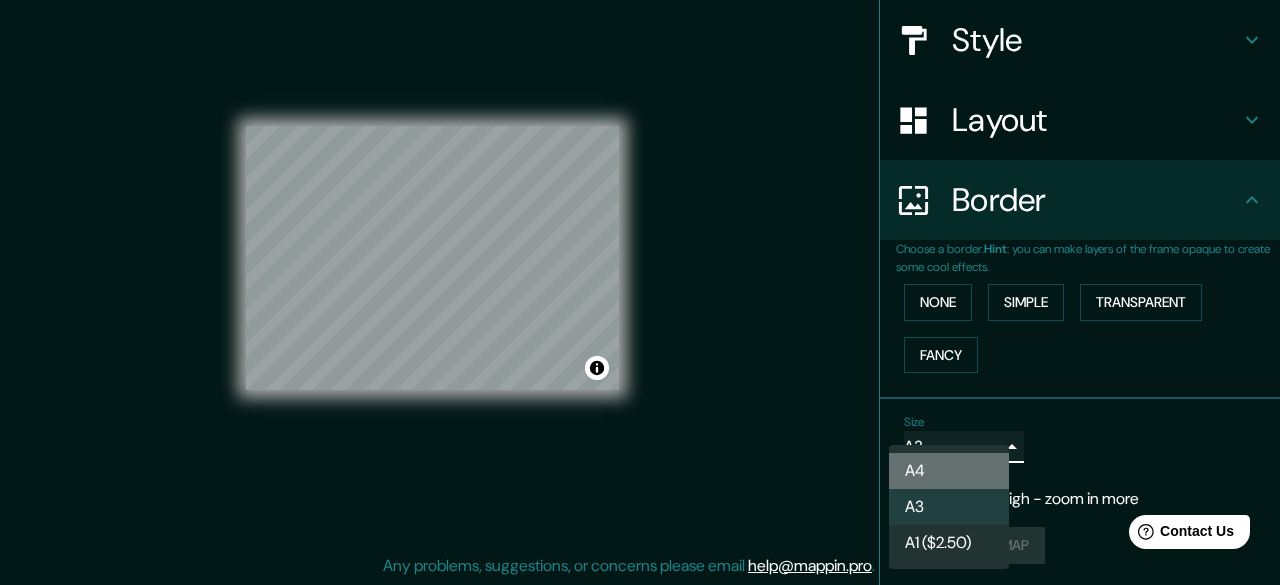 type on "single" 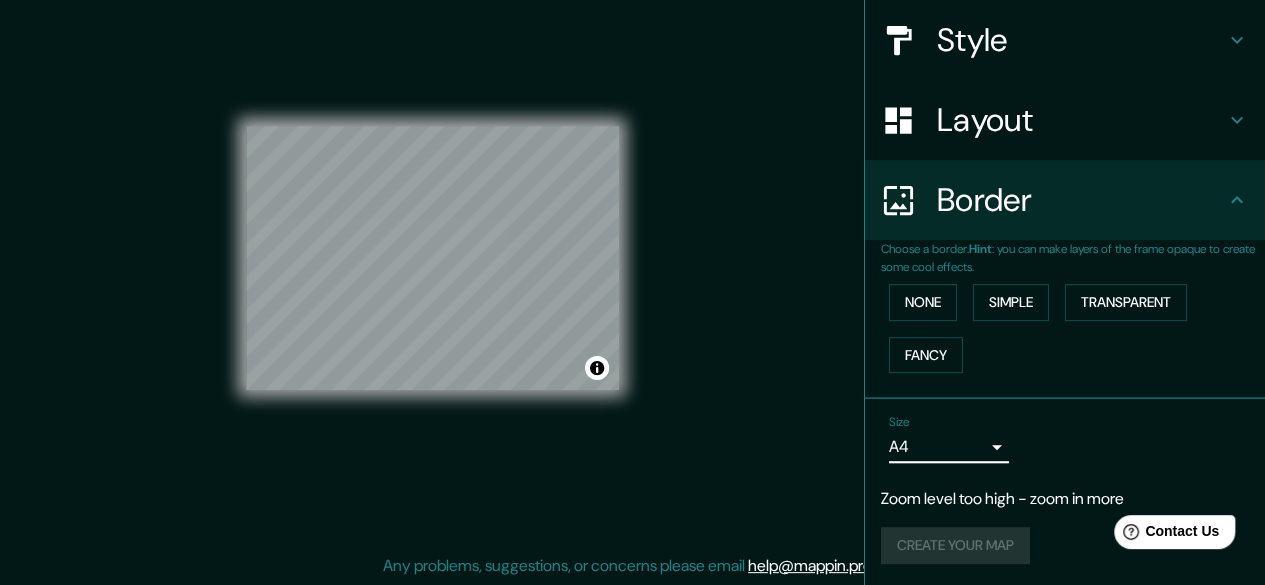 click 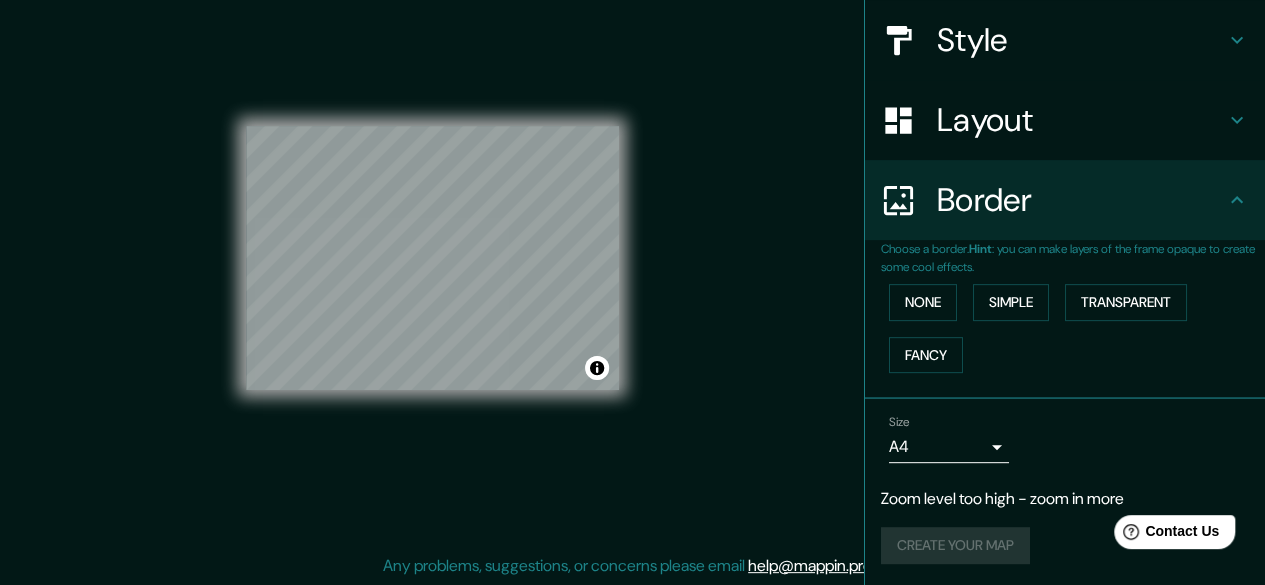 scroll, scrollTop: 0, scrollLeft: 0, axis: both 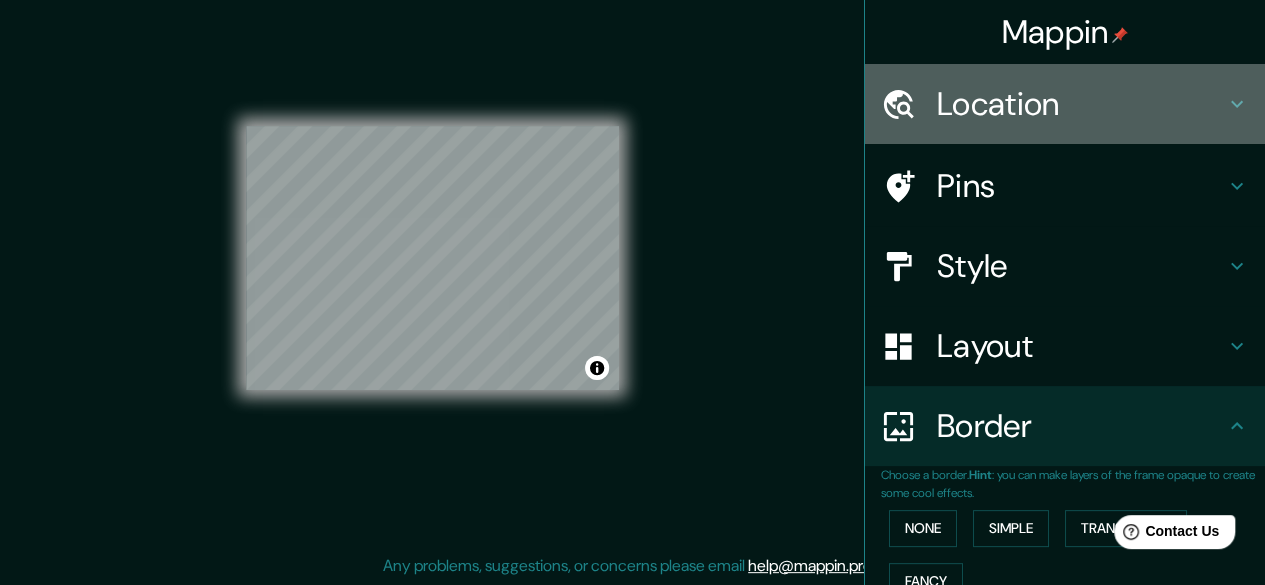 click on "Location" at bounding box center (1081, 104) 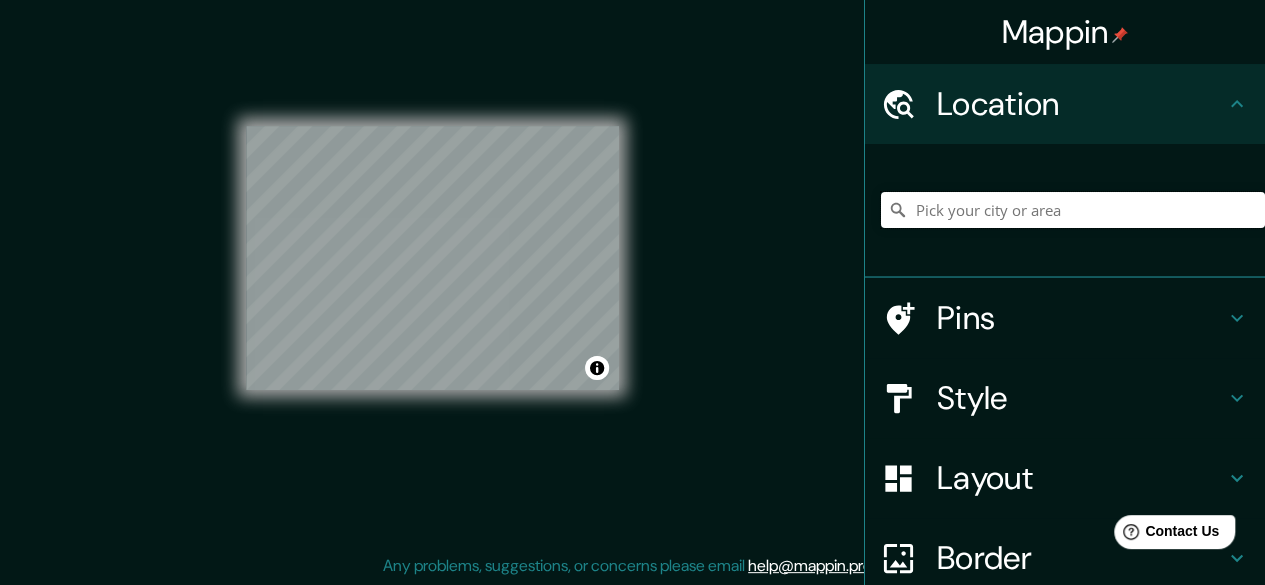 click at bounding box center (1073, 210) 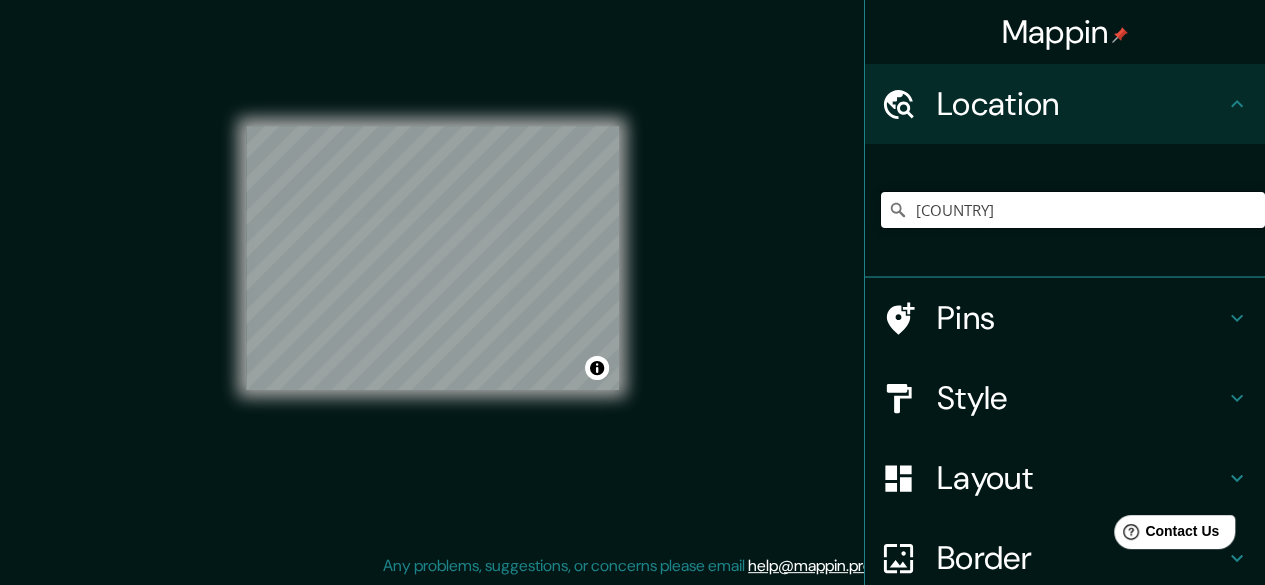 type on "[COUNTRY]" 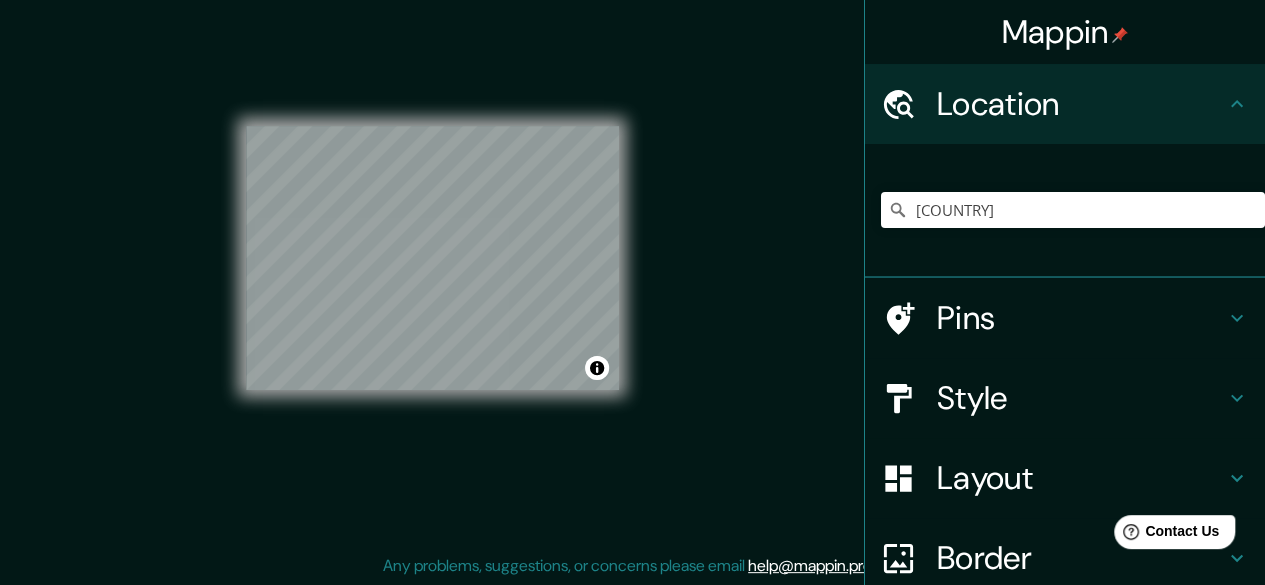 click 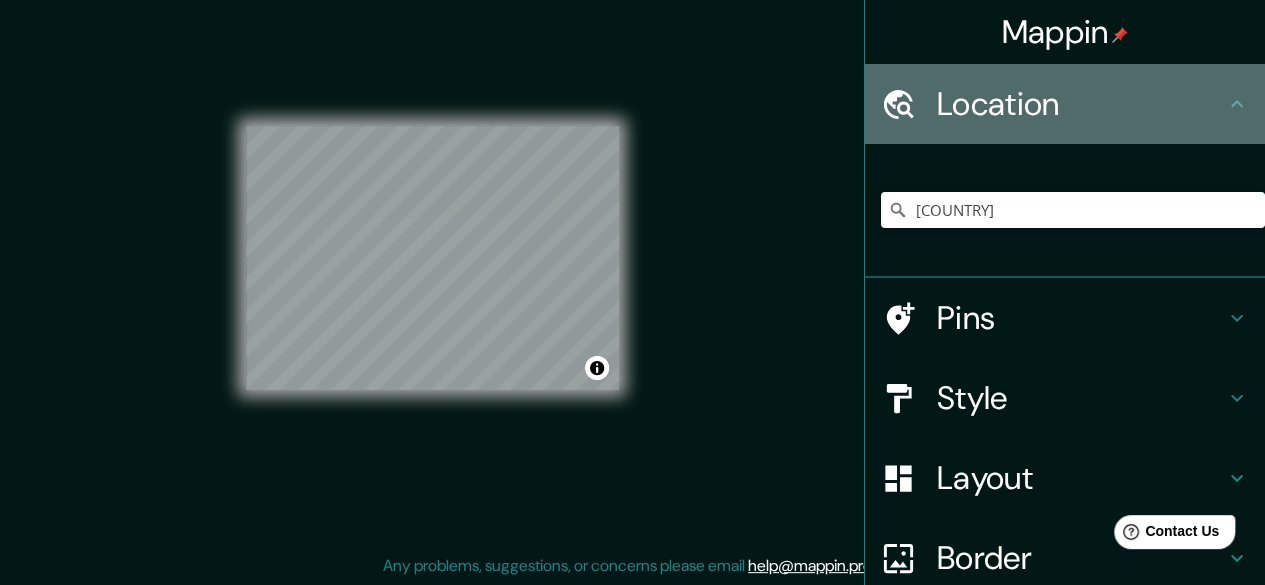 click on "Location" at bounding box center (1065, 104) 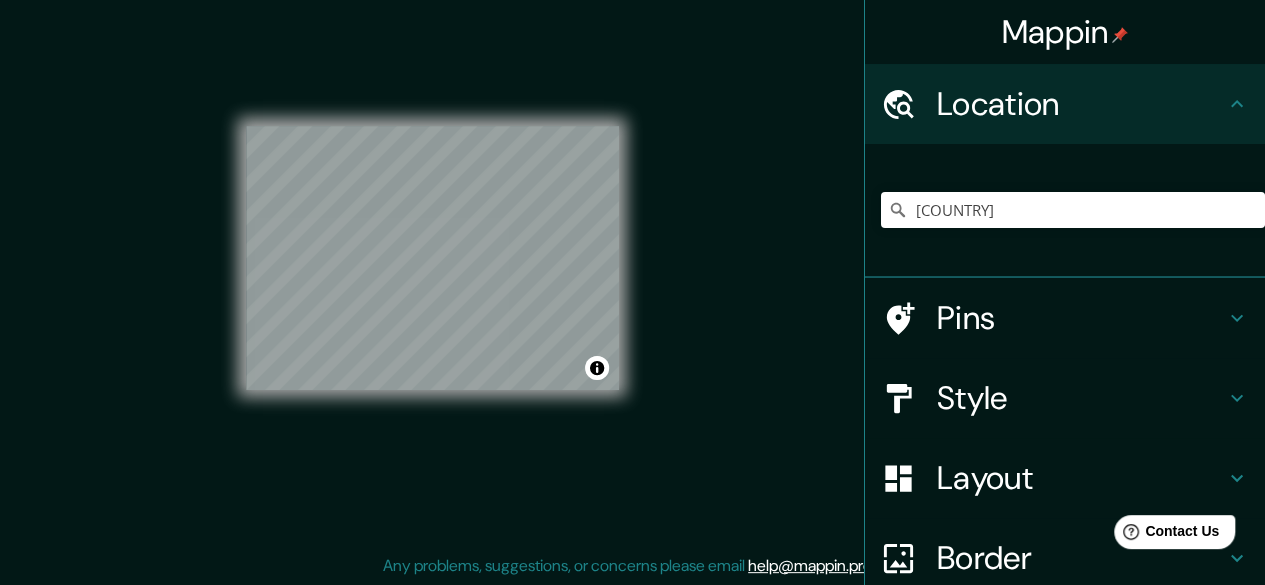 click on "© Mapbox   © OpenStreetMap   Improve this map" at bounding box center [432, 258] 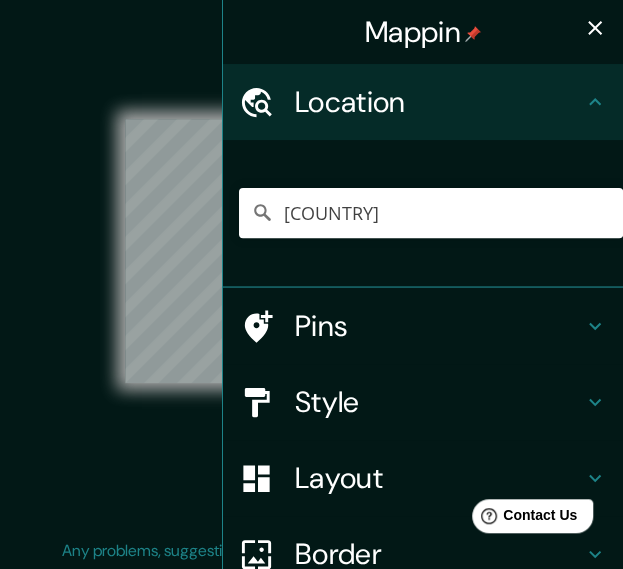 click 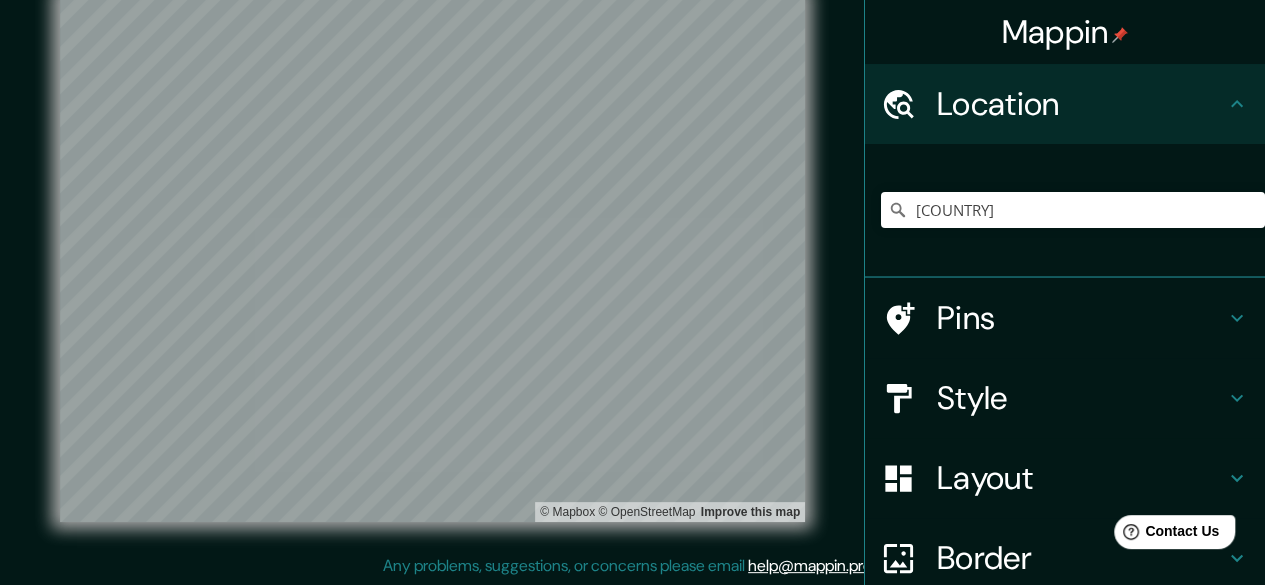 scroll, scrollTop: 0, scrollLeft: 0, axis: both 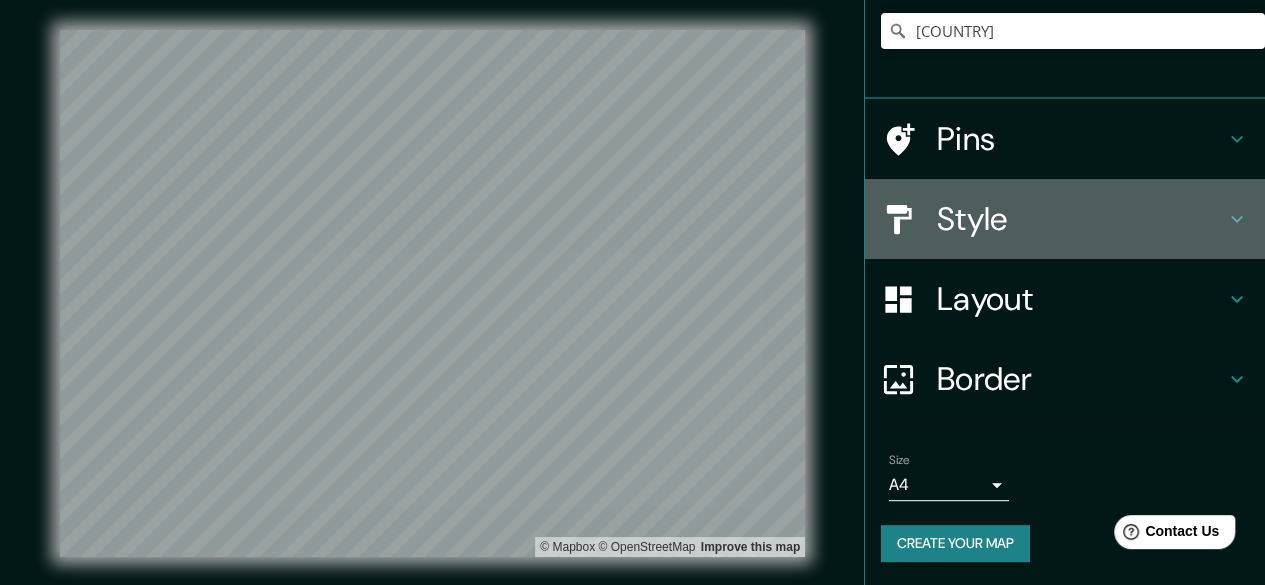 click on "Style" at bounding box center [1081, 219] 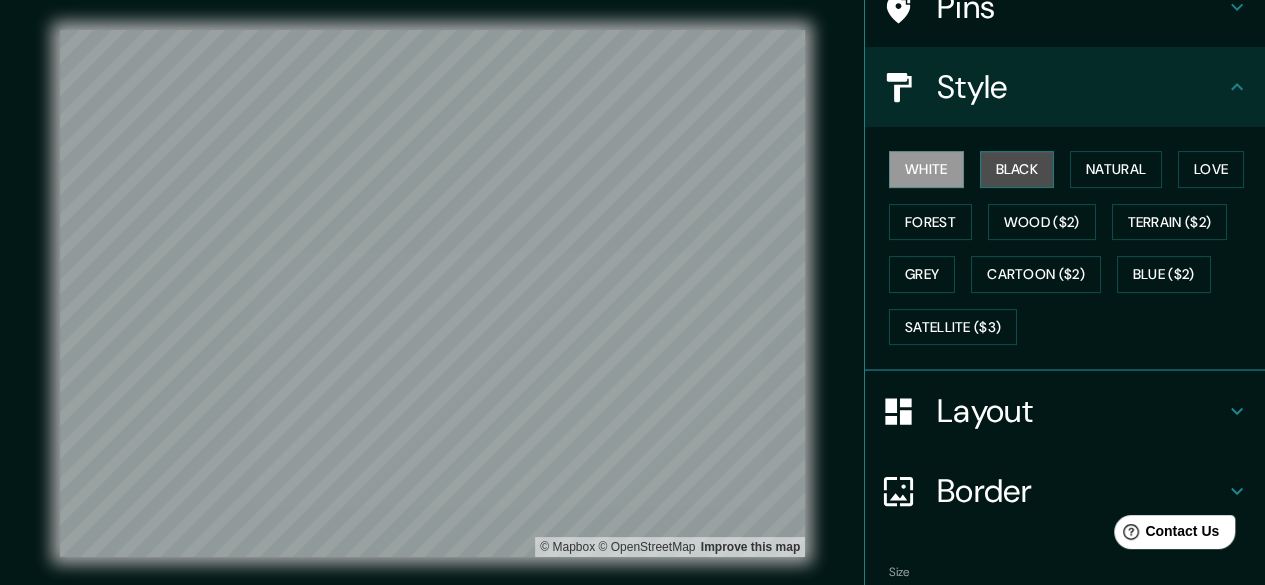 click on "Black" at bounding box center [1017, 169] 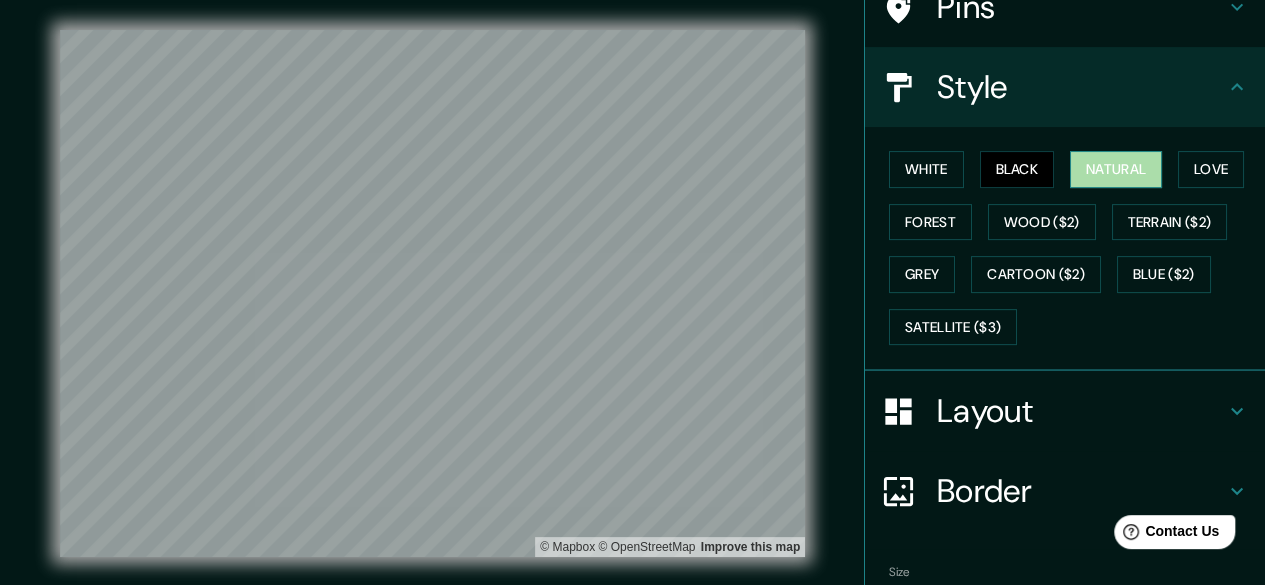 click on "Natural" at bounding box center (1116, 169) 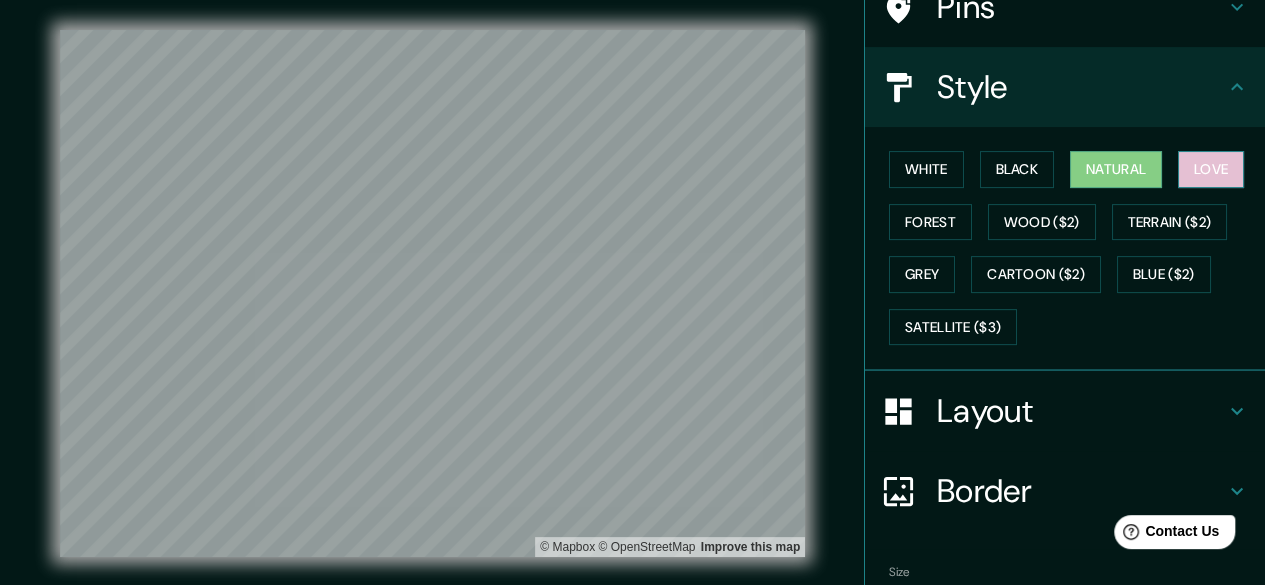 click on "Love" at bounding box center (1211, 169) 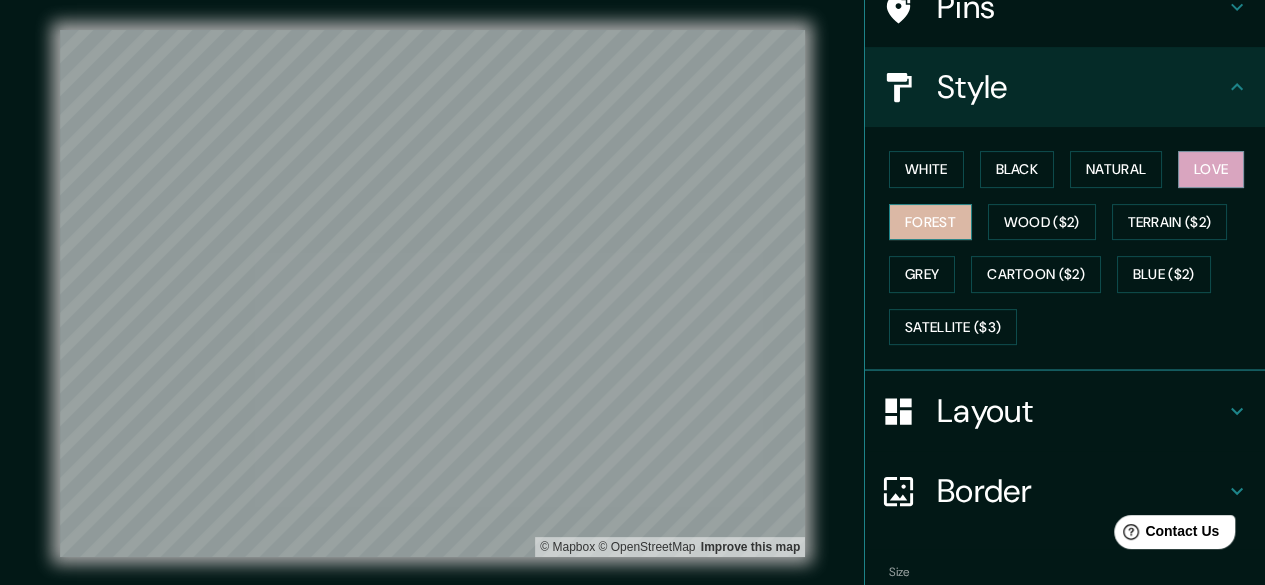 click on "Forest" at bounding box center (930, 222) 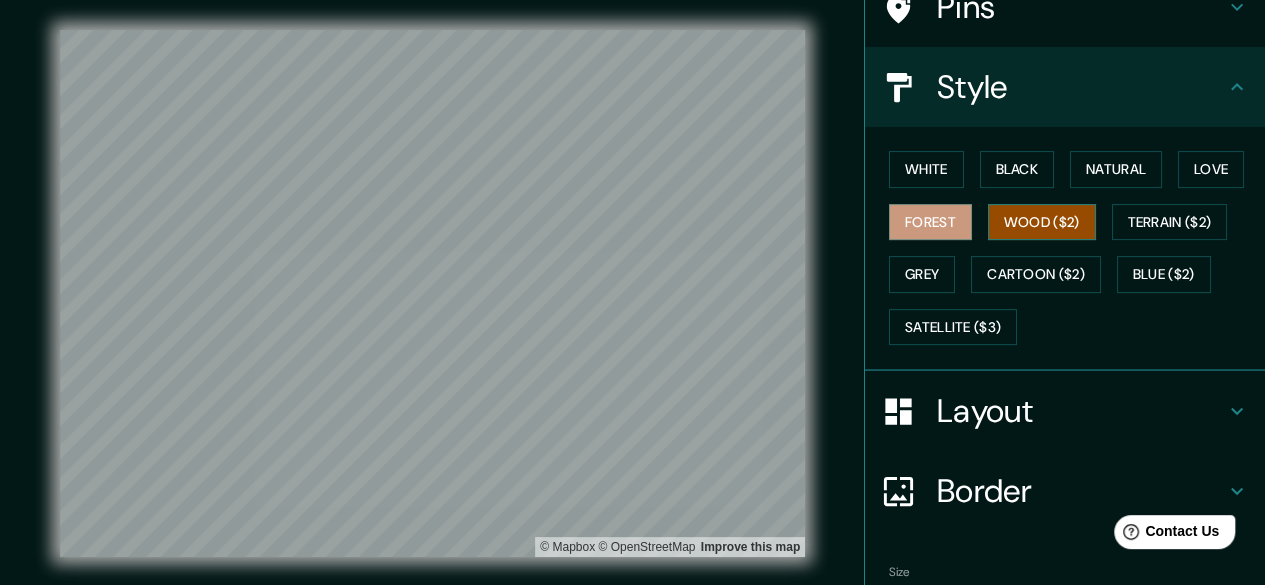 click on "Wood ($2)" at bounding box center [1042, 222] 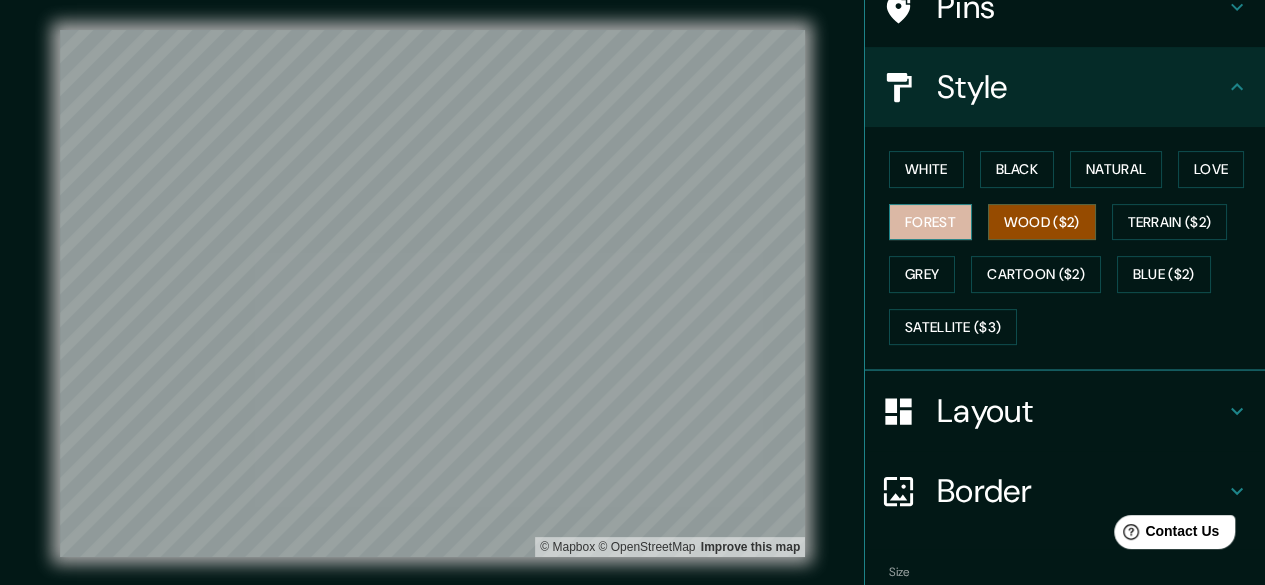 click on "Forest" at bounding box center [930, 222] 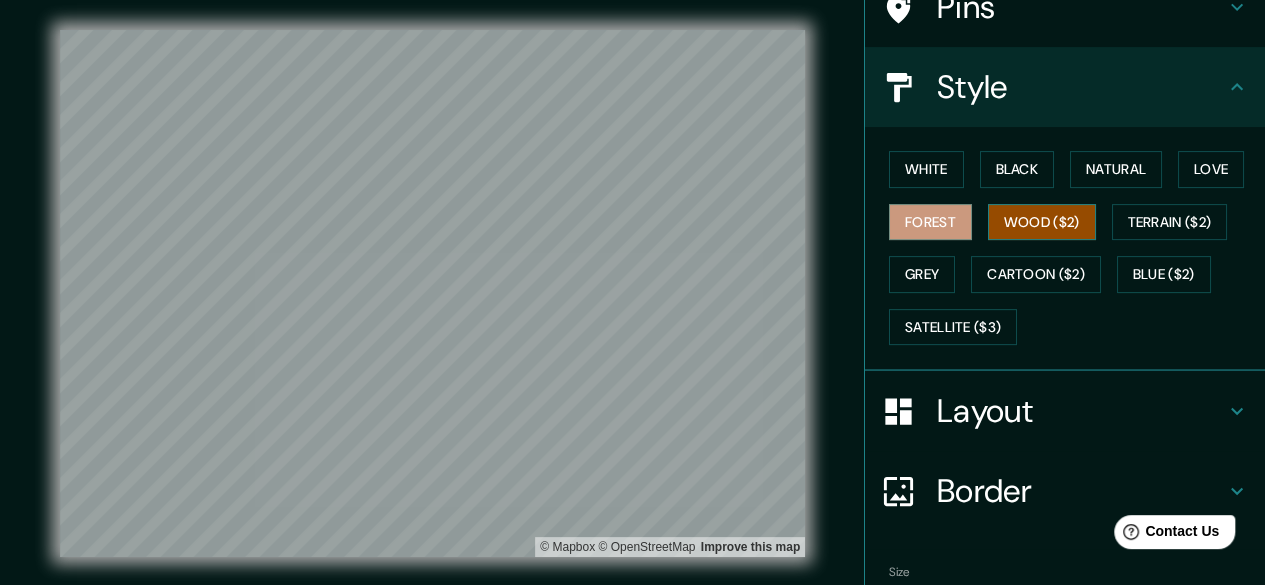 click on "Wood ($2)" at bounding box center (1042, 222) 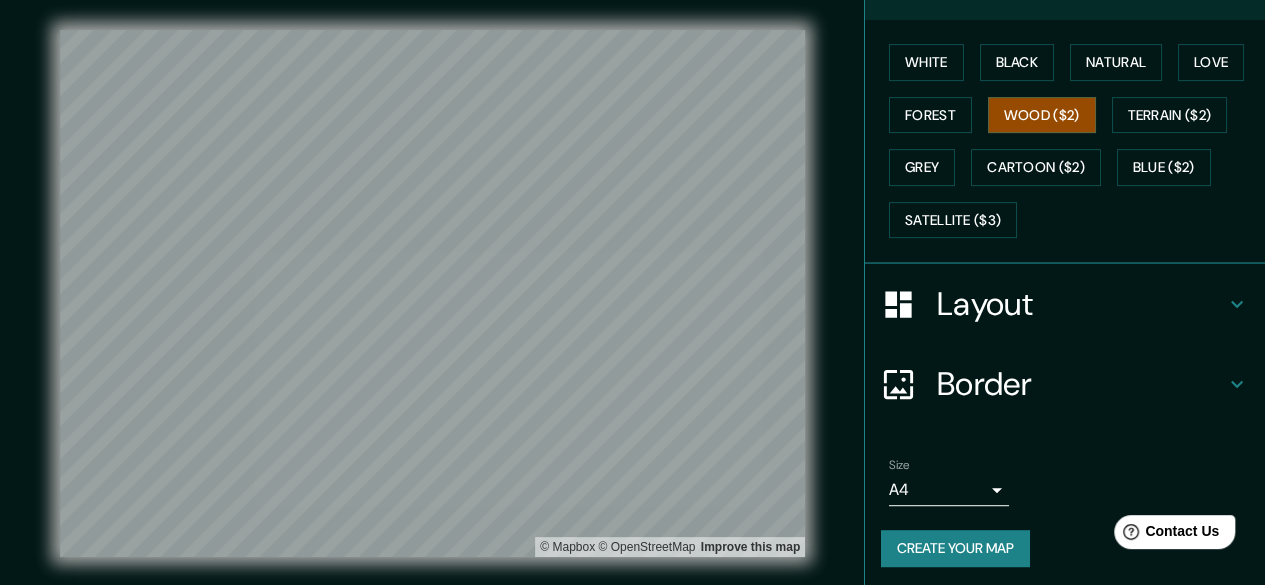 scroll, scrollTop: 288, scrollLeft: 0, axis: vertical 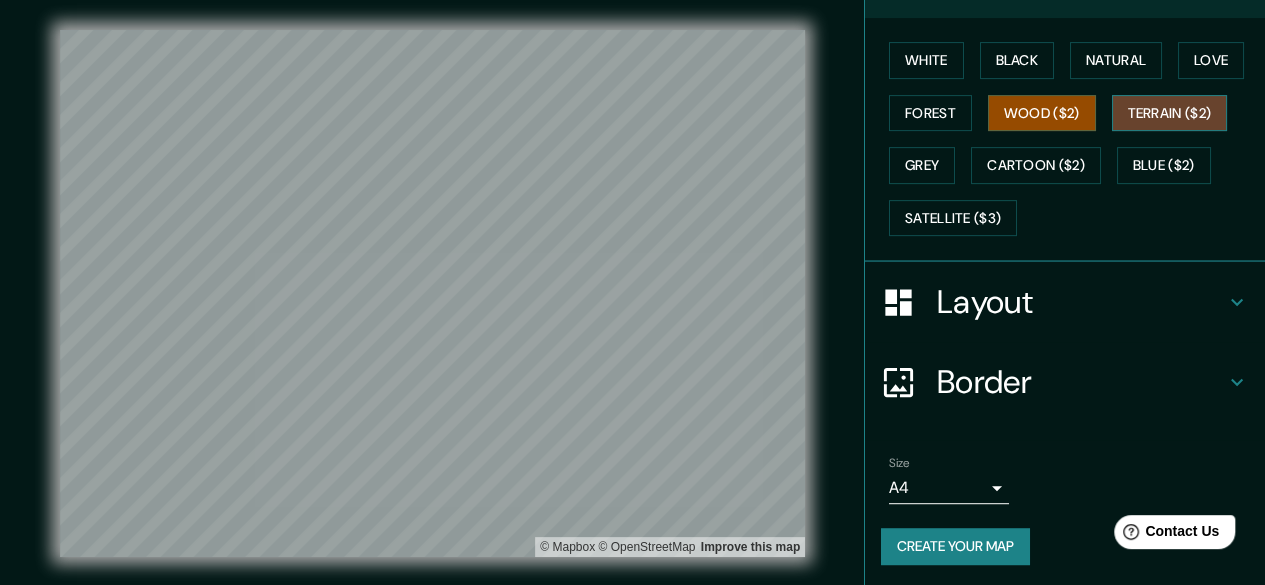 click on "Terrain ($2)" at bounding box center (1170, 113) 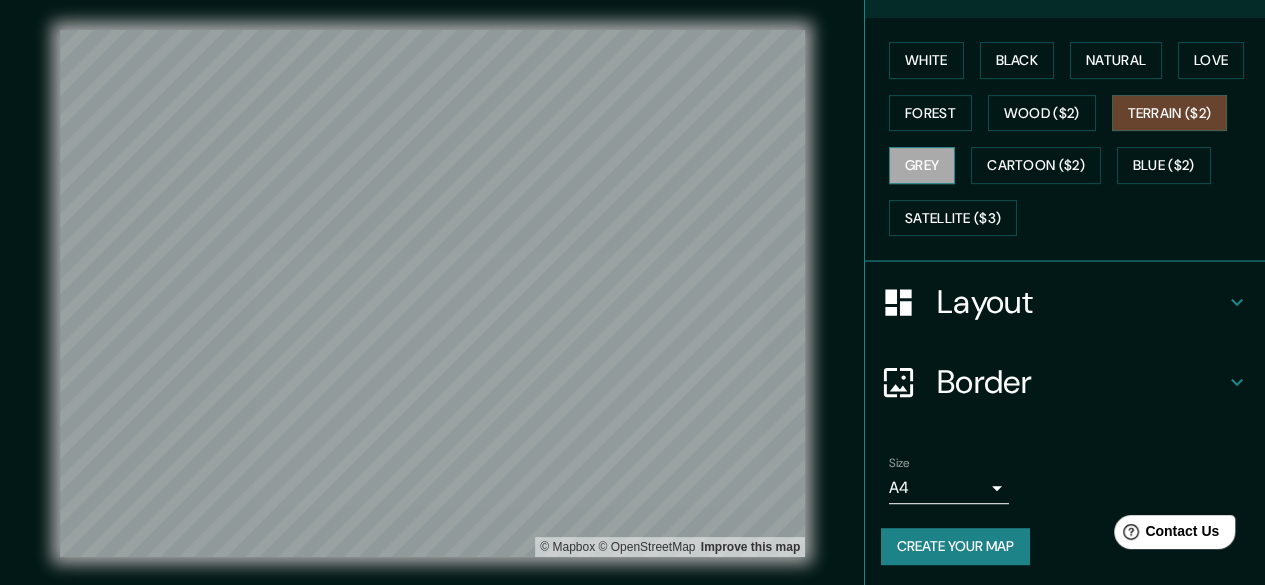 click on "Grey" at bounding box center (922, 165) 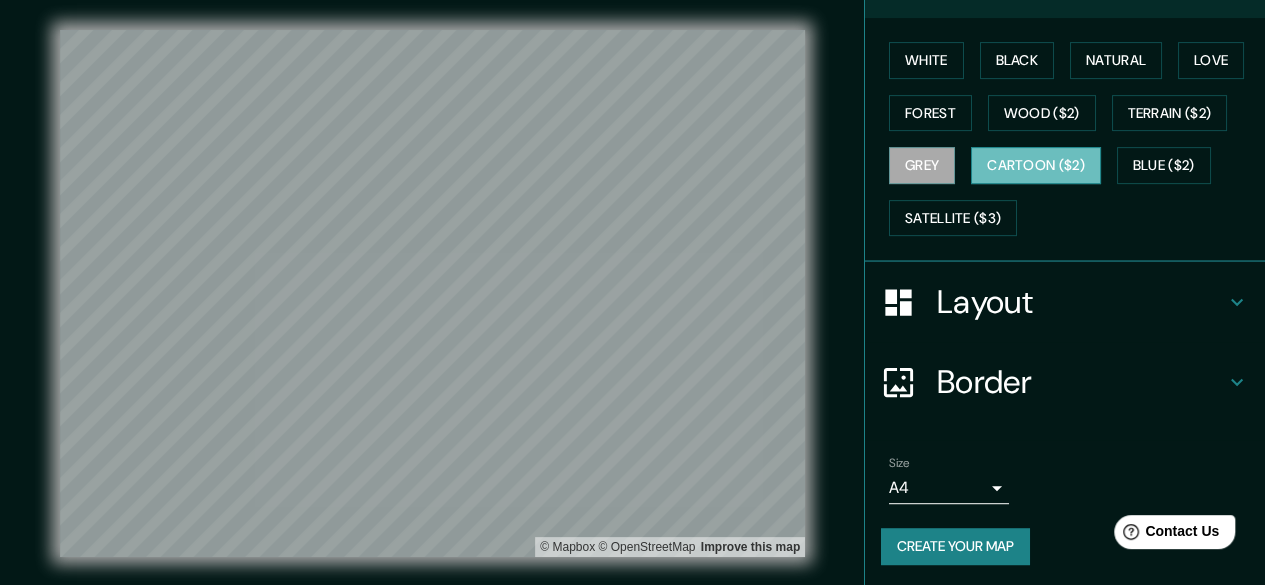 click on "Cartoon ($2)" at bounding box center (1036, 165) 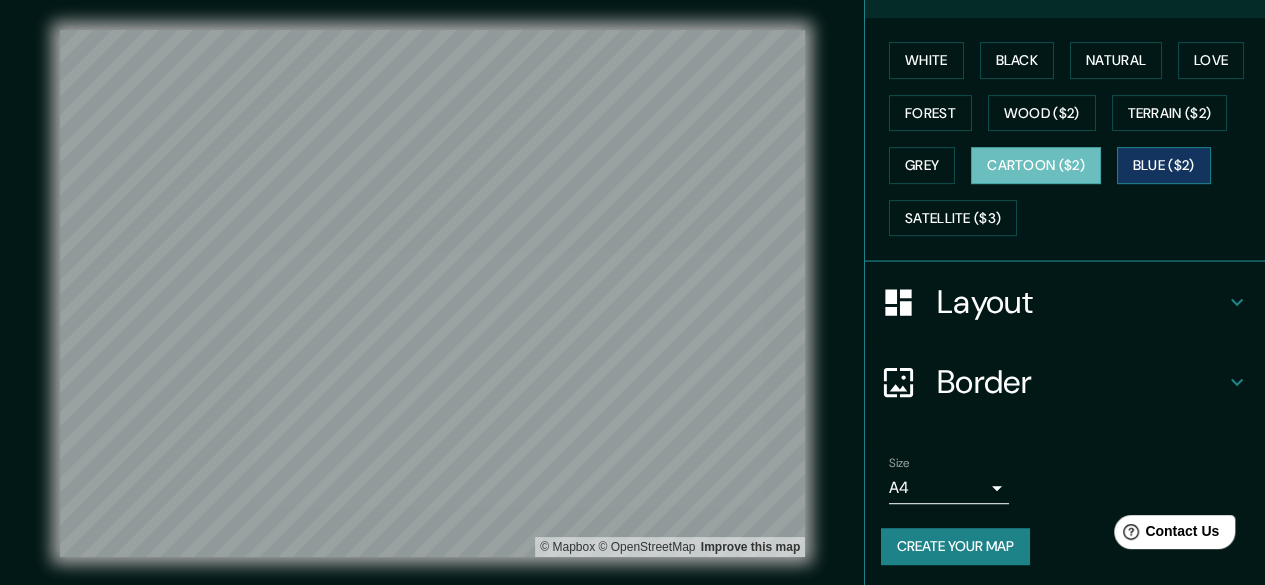 click on "Blue ($2)" at bounding box center [1164, 165] 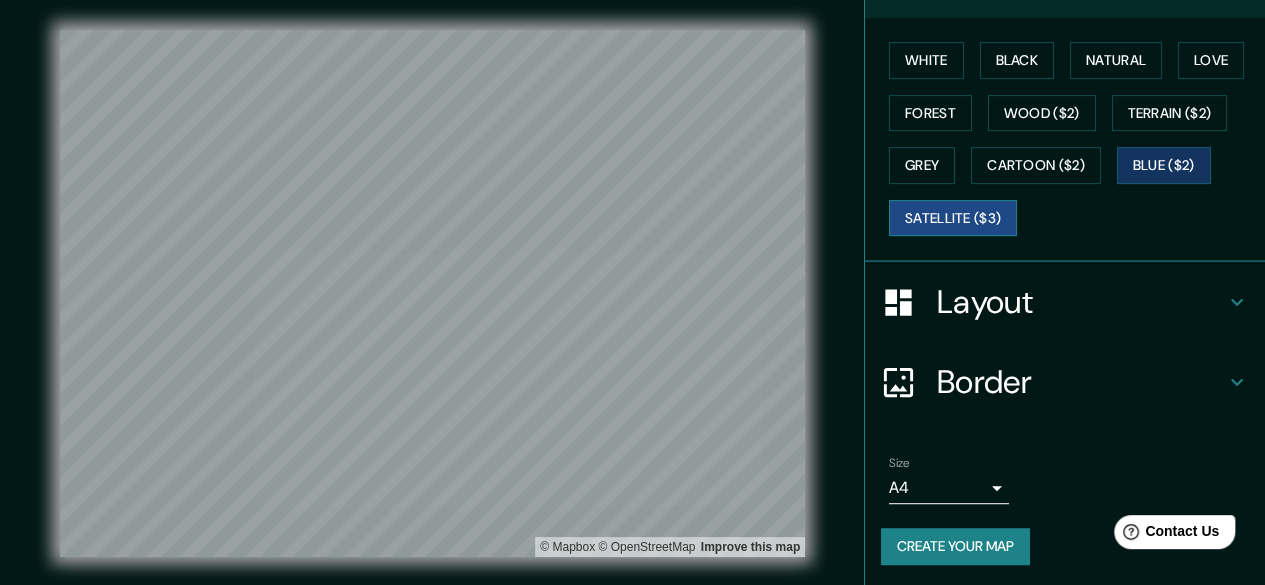 click on "Satellite ($3)" at bounding box center (953, 218) 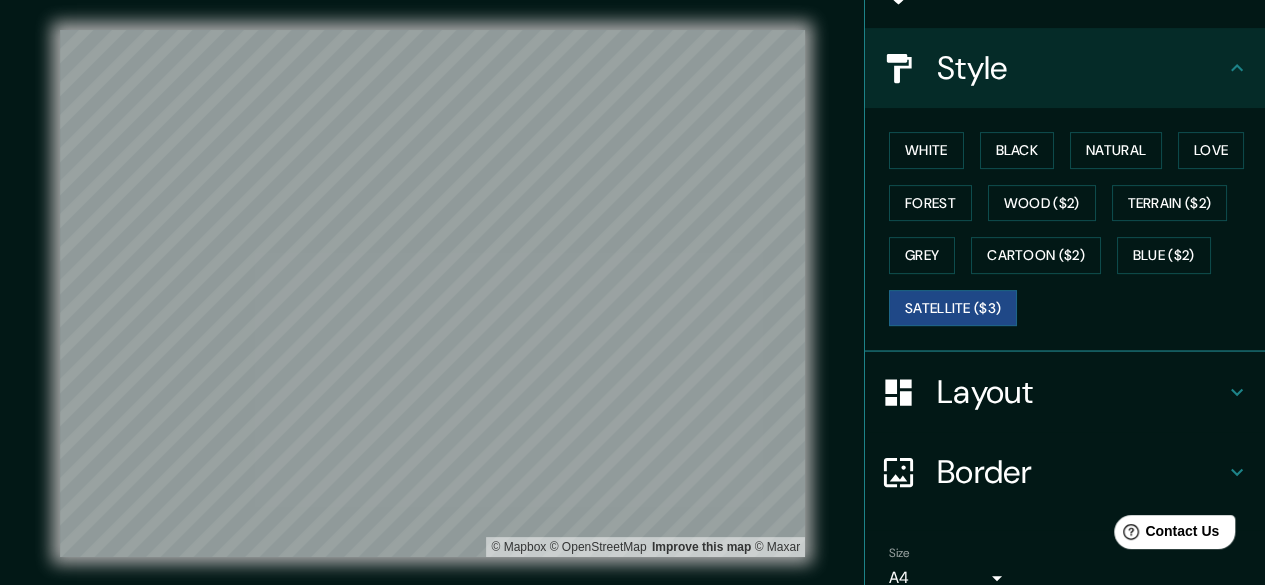scroll, scrollTop: 200, scrollLeft: 0, axis: vertical 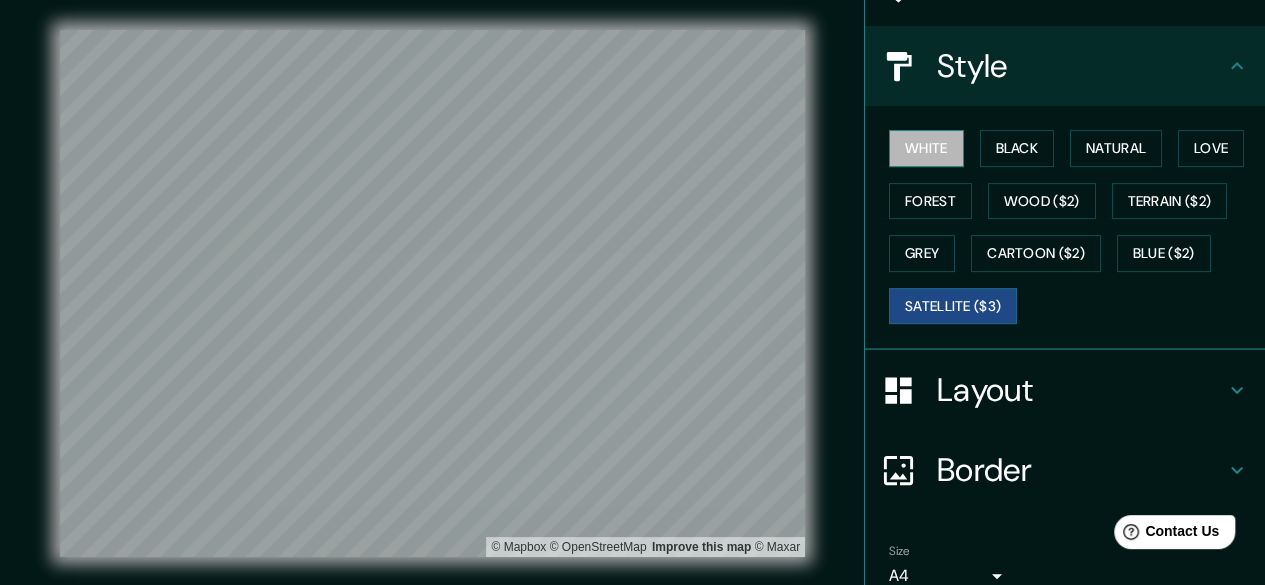 click on "White" at bounding box center (926, 148) 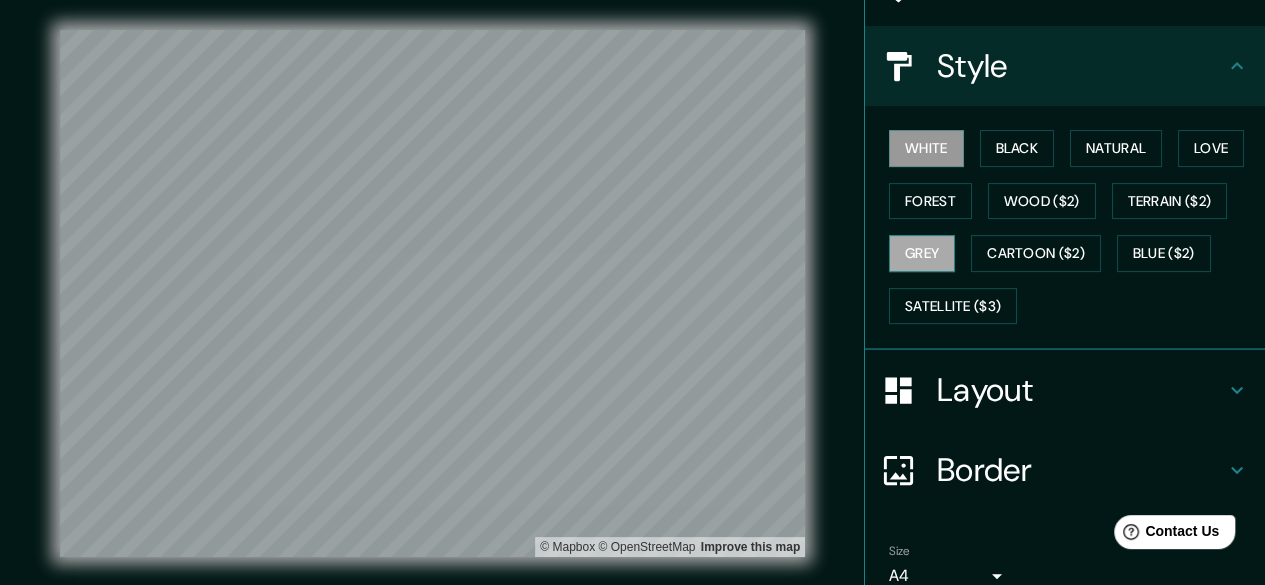 click on "Grey" at bounding box center (922, 253) 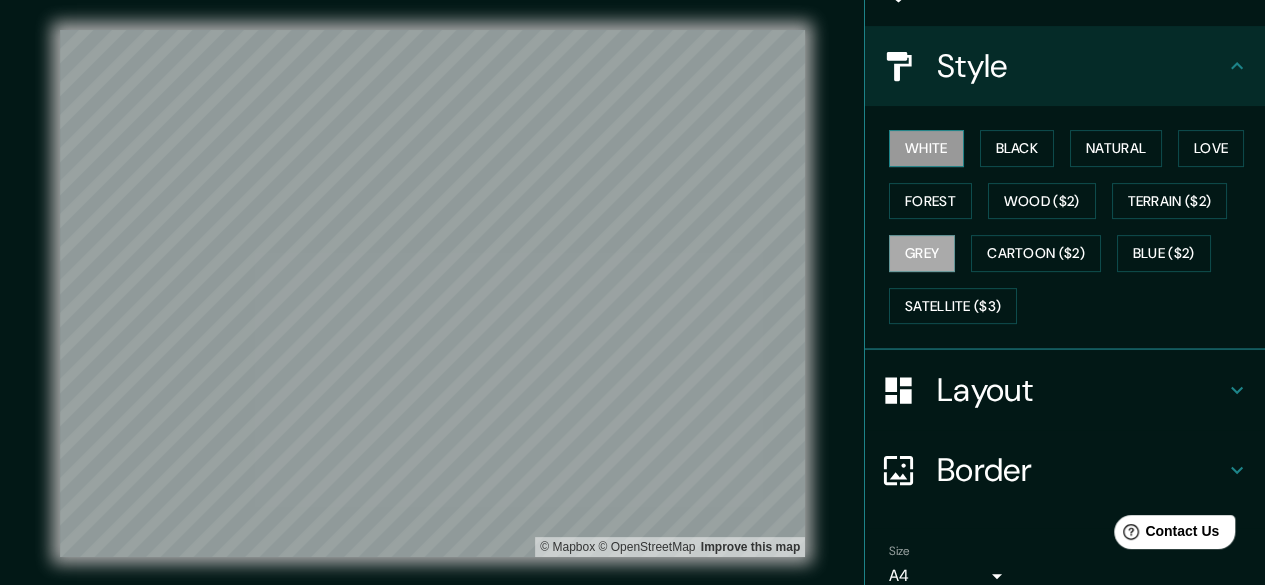 click on "White" at bounding box center (926, 148) 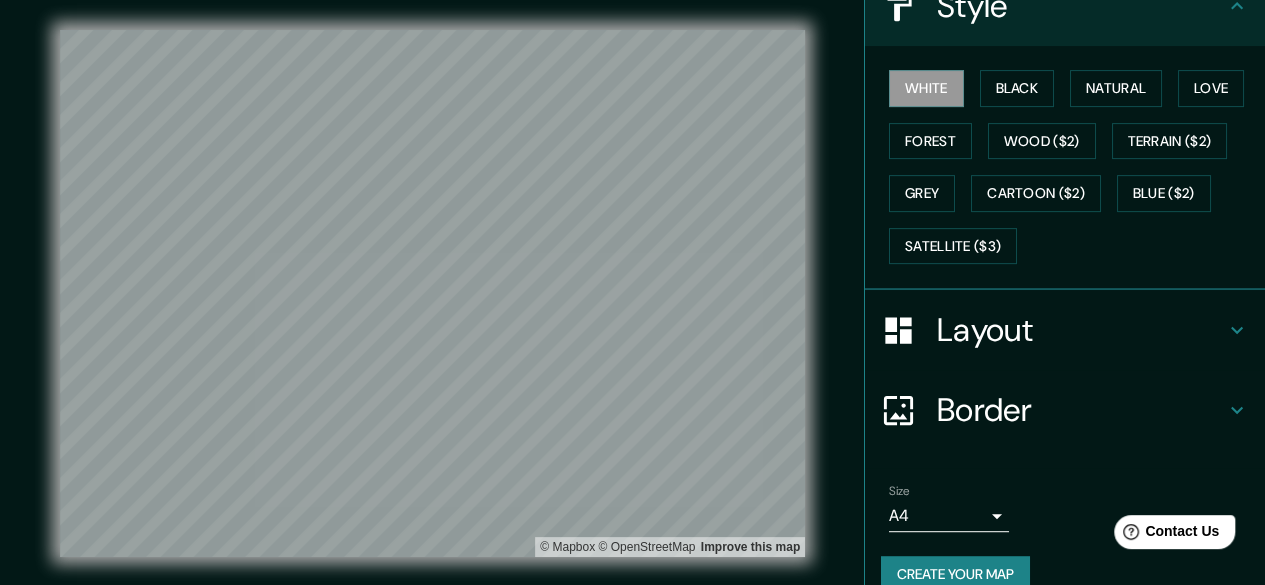 scroll, scrollTop: 288, scrollLeft: 0, axis: vertical 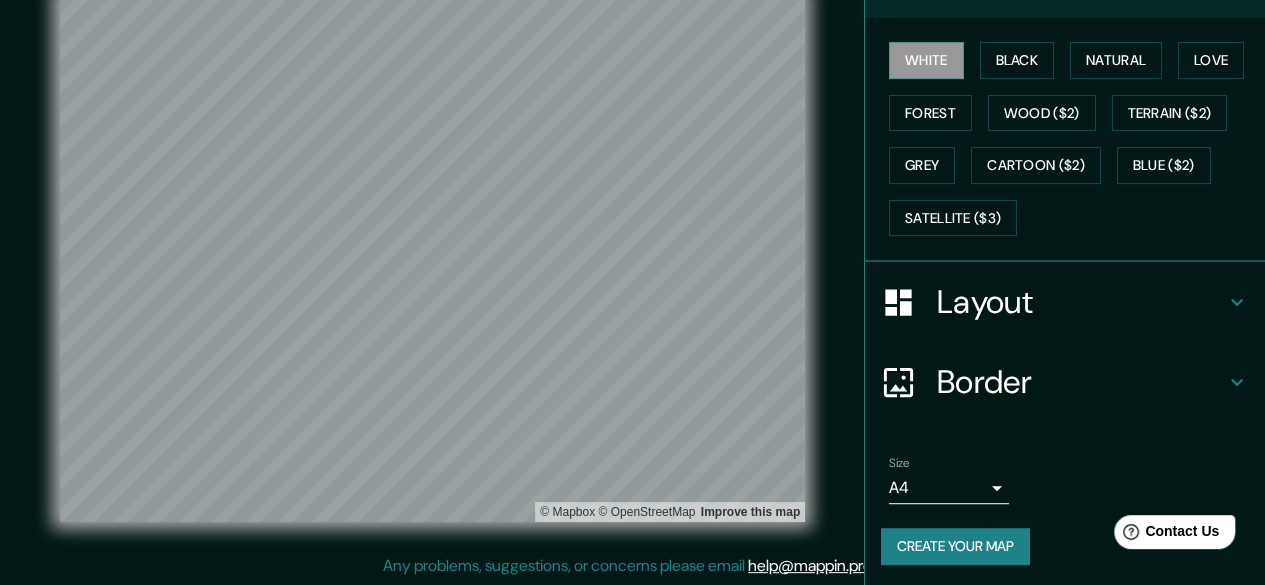click on "Create your map" at bounding box center (955, 546) 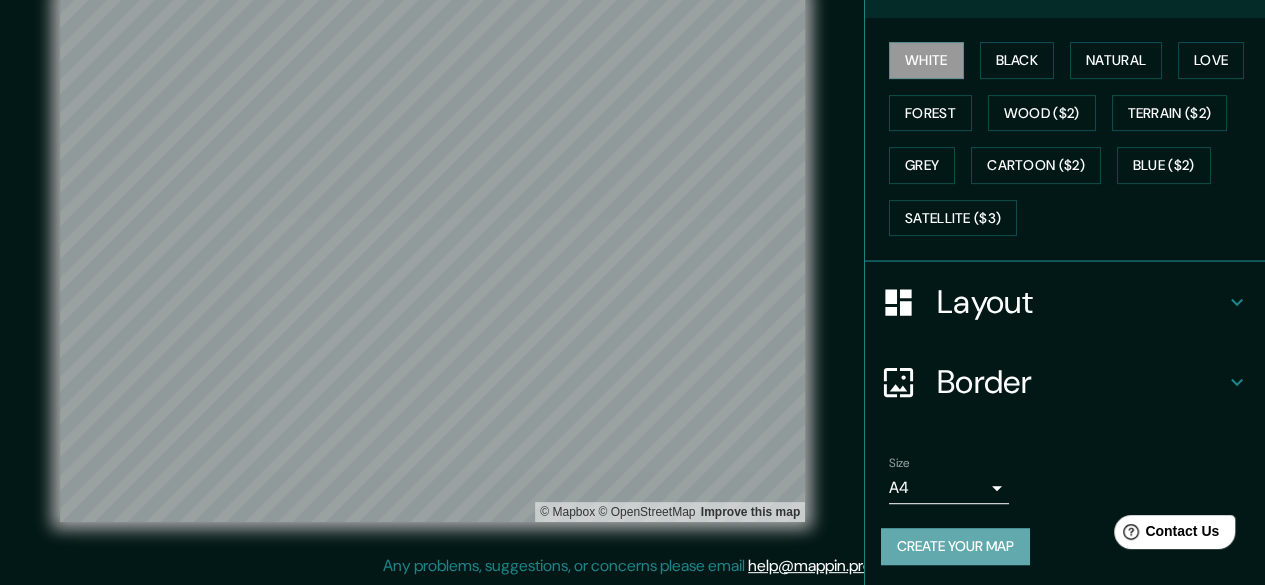 click on "Create your map" at bounding box center [955, 546] 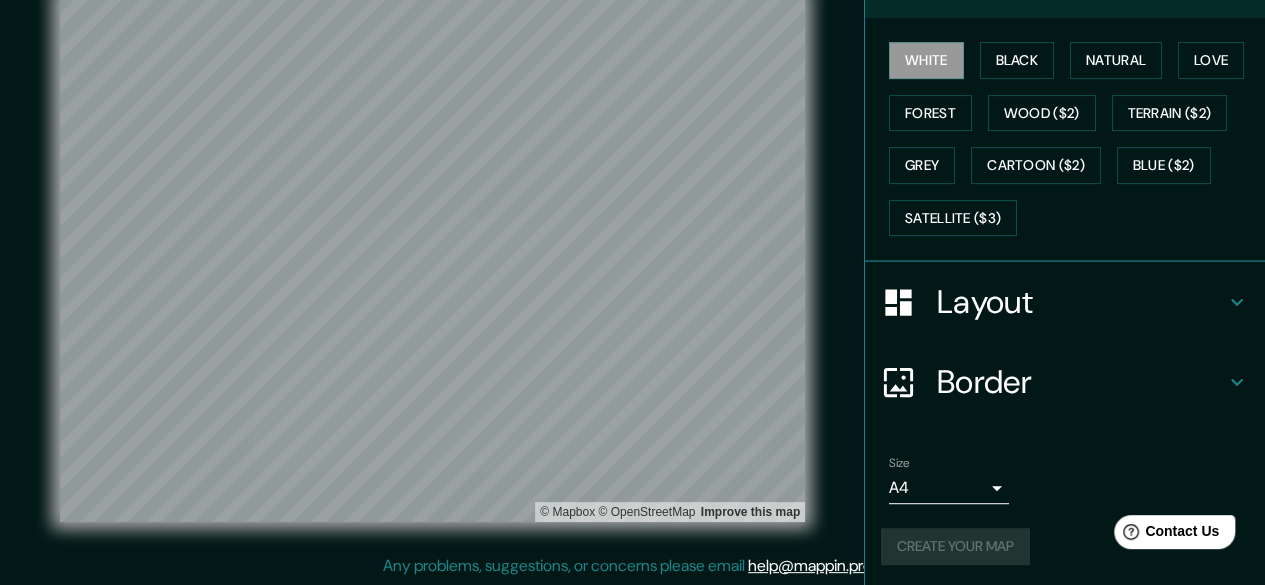 click on "Size A4 single" at bounding box center (1065, 480) 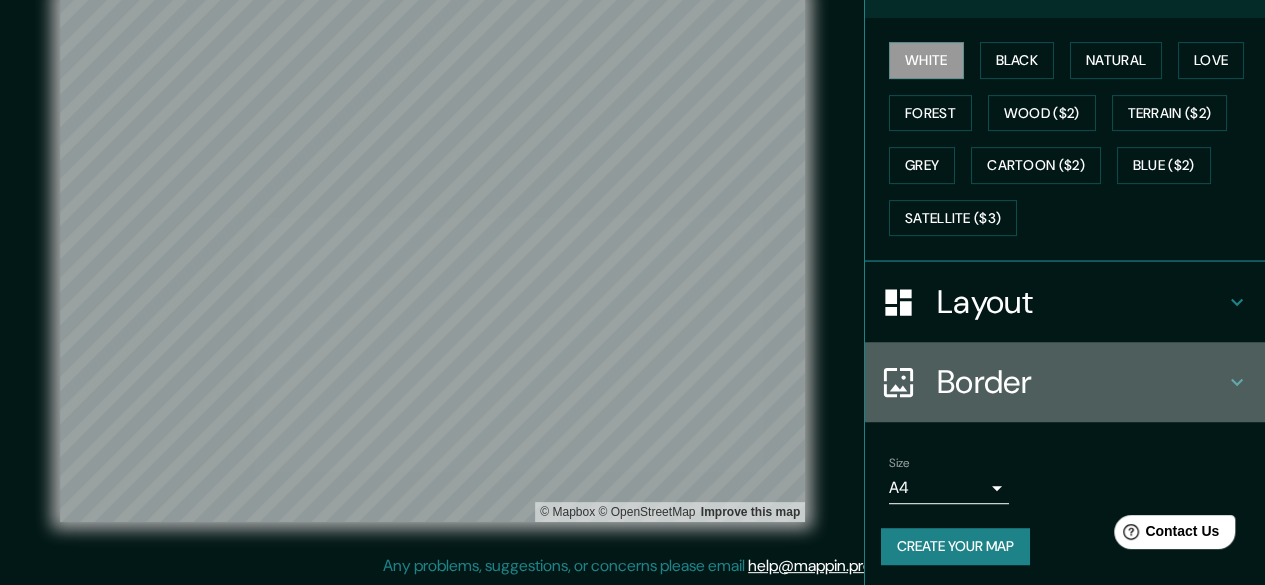 drag, startPoint x: 858, startPoint y: 493, endPoint x: 1091, endPoint y: 416, distance: 245.39355 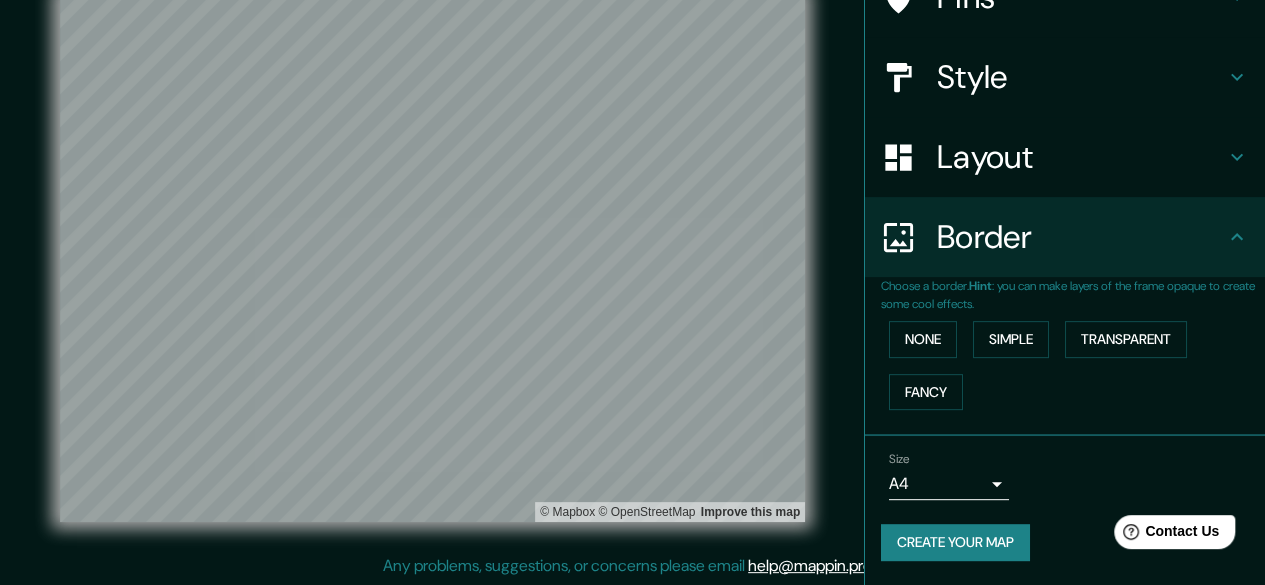 scroll, scrollTop: 186, scrollLeft: 0, axis: vertical 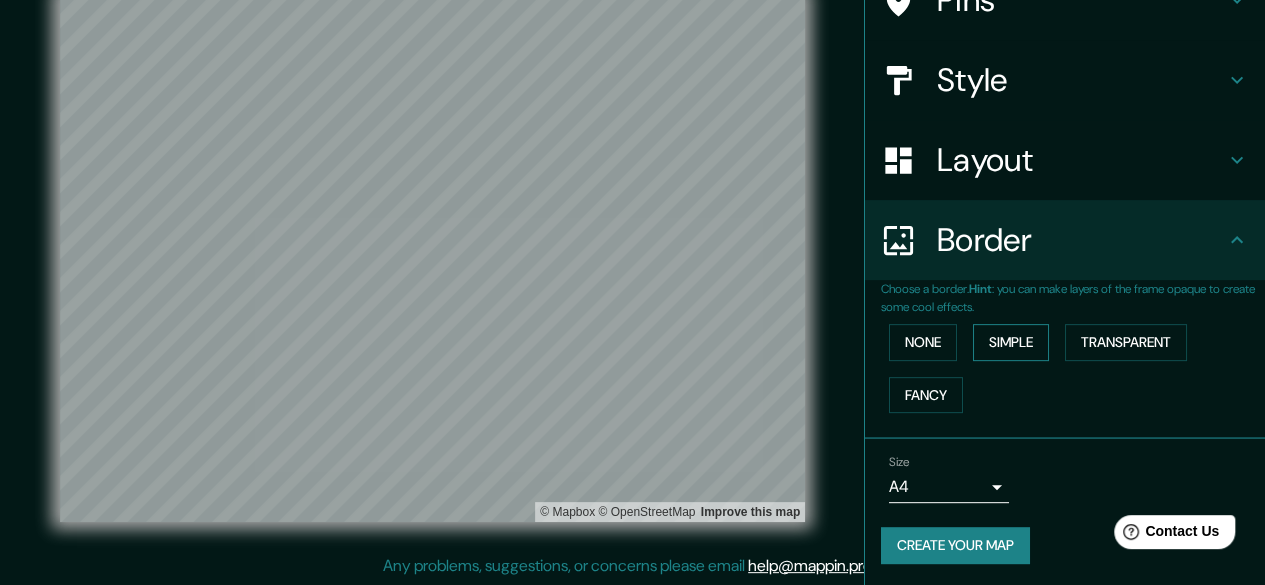 click on "Simple" at bounding box center [1011, 342] 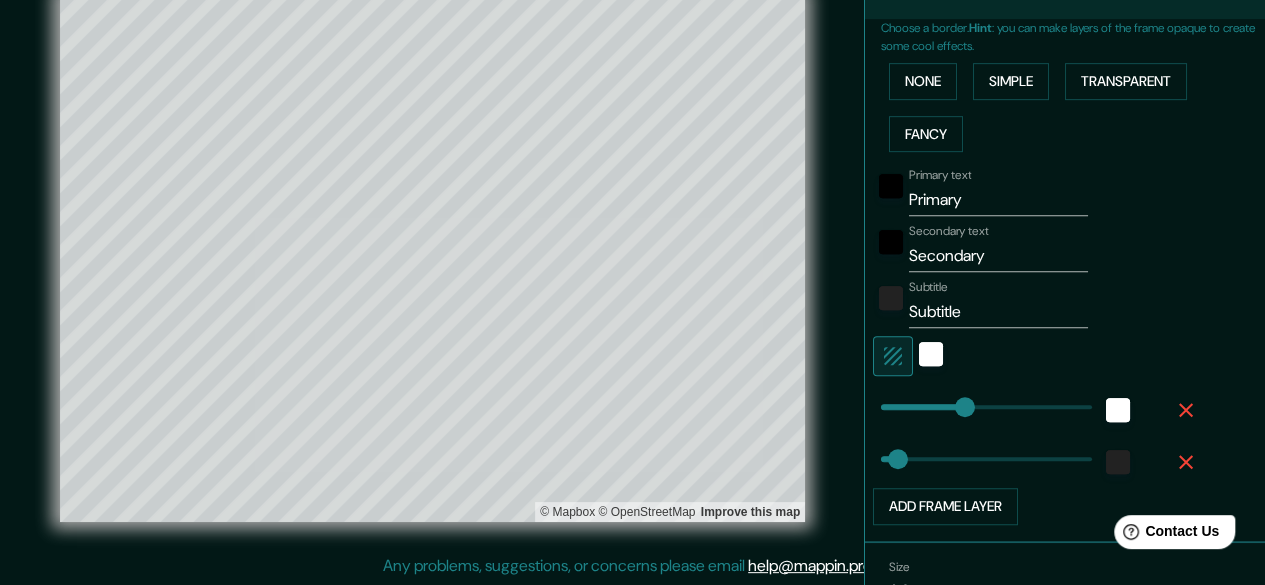 scroll, scrollTop: 350, scrollLeft: 0, axis: vertical 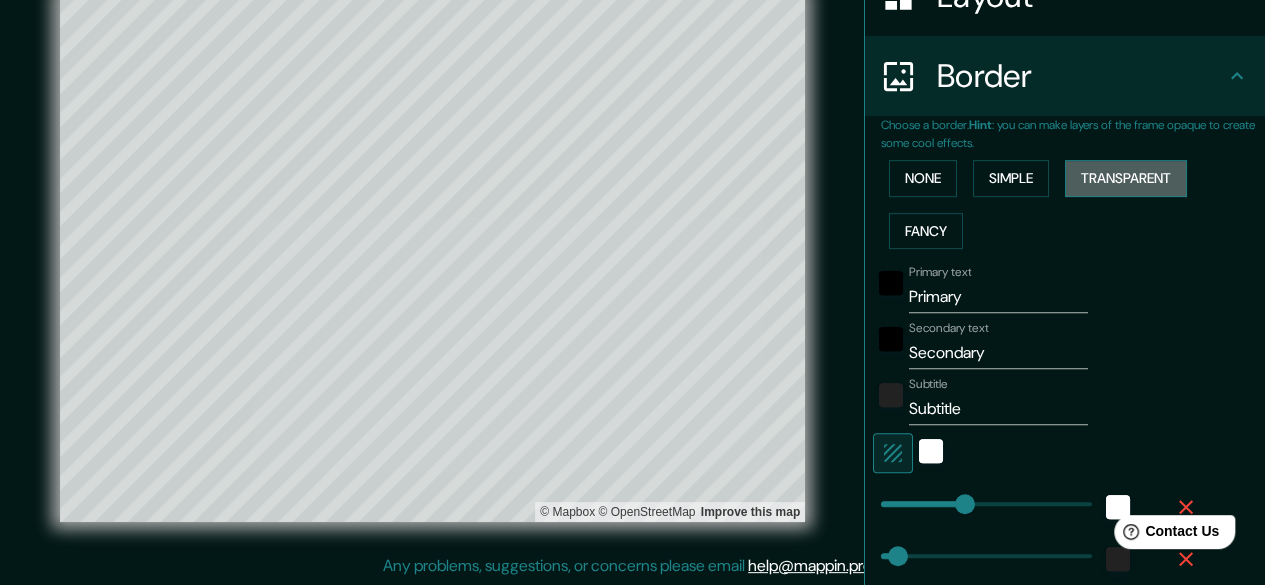 click on "Transparent" at bounding box center [1126, 178] 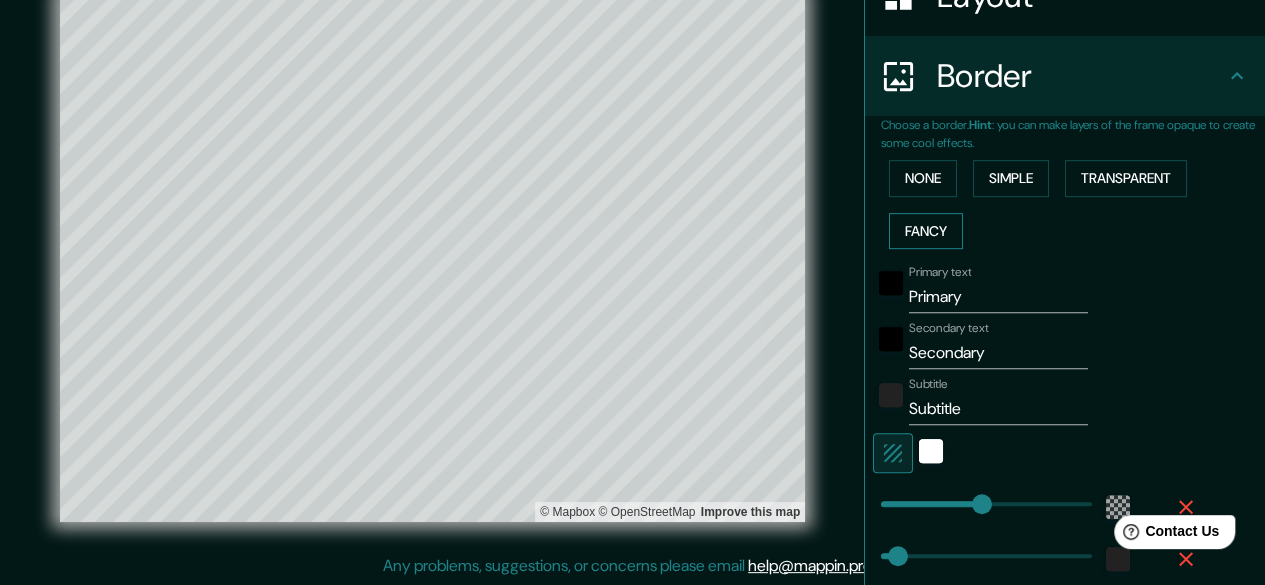 click on "Fancy" at bounding box center (926, 231) 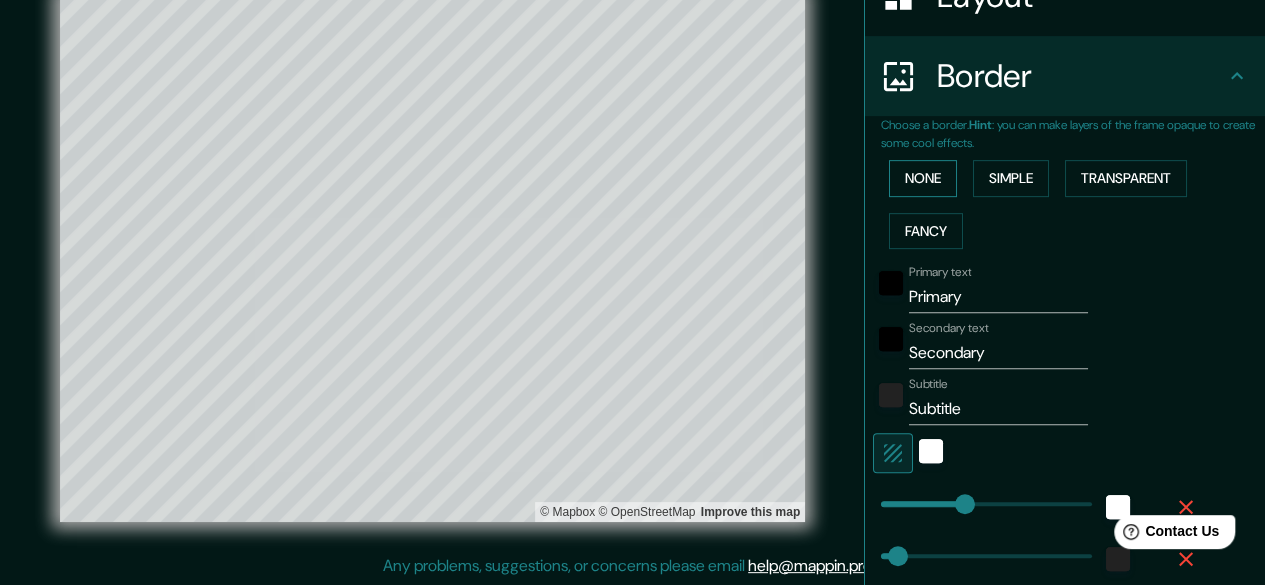 click on "None" at bounding box center [923, 178] 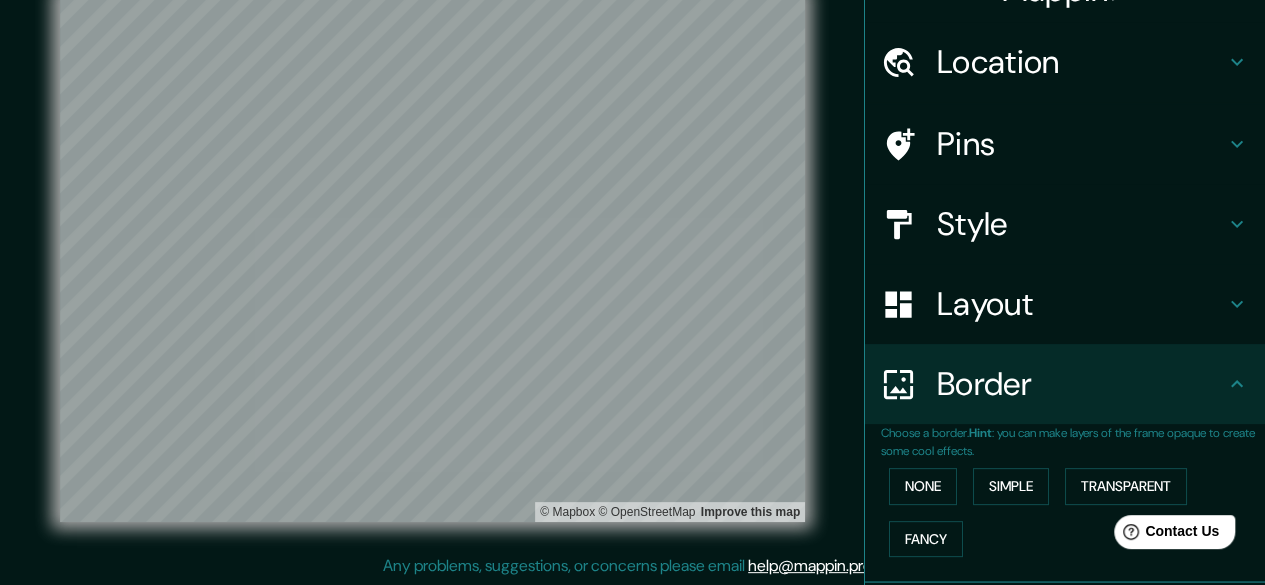 scroll, scrollTop: 0, scrollLeft: 0, axis: both 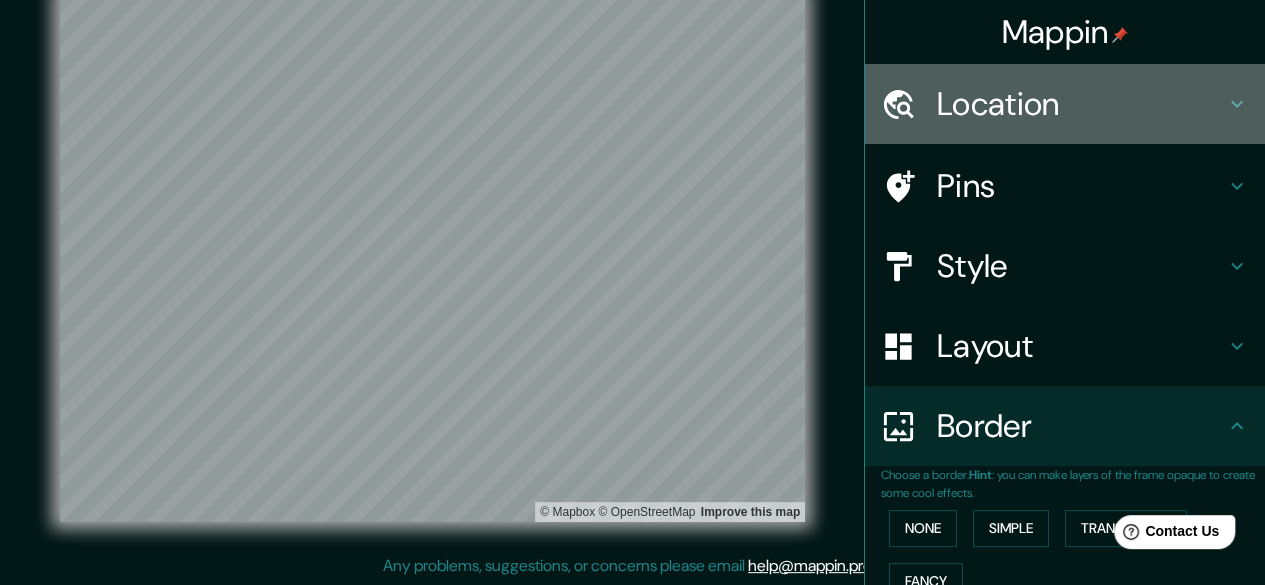 click on "Location" at bounding box center [1081, 104] 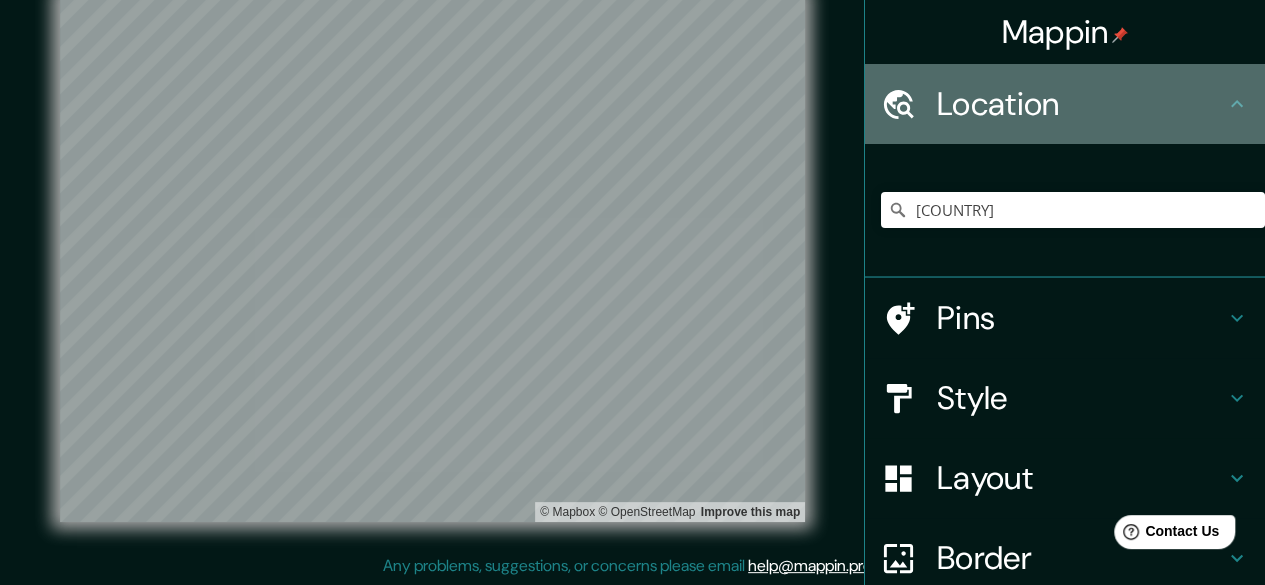 click on "Location" at bounding box center (1081, 104) 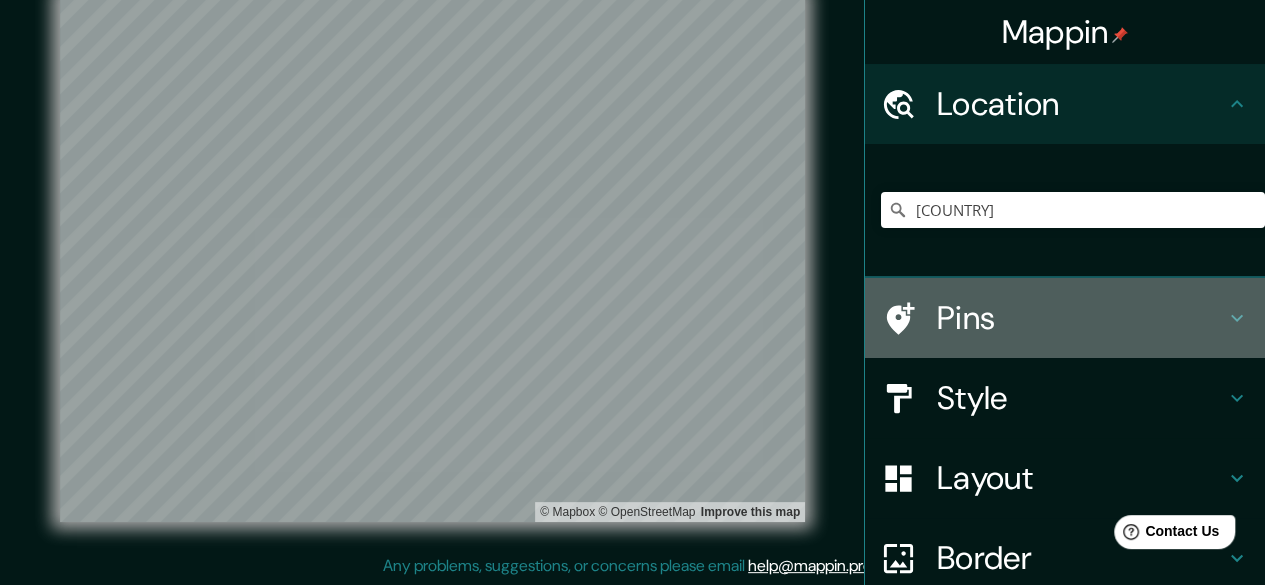 click on "Pins" at bounding box center (1081, 318) 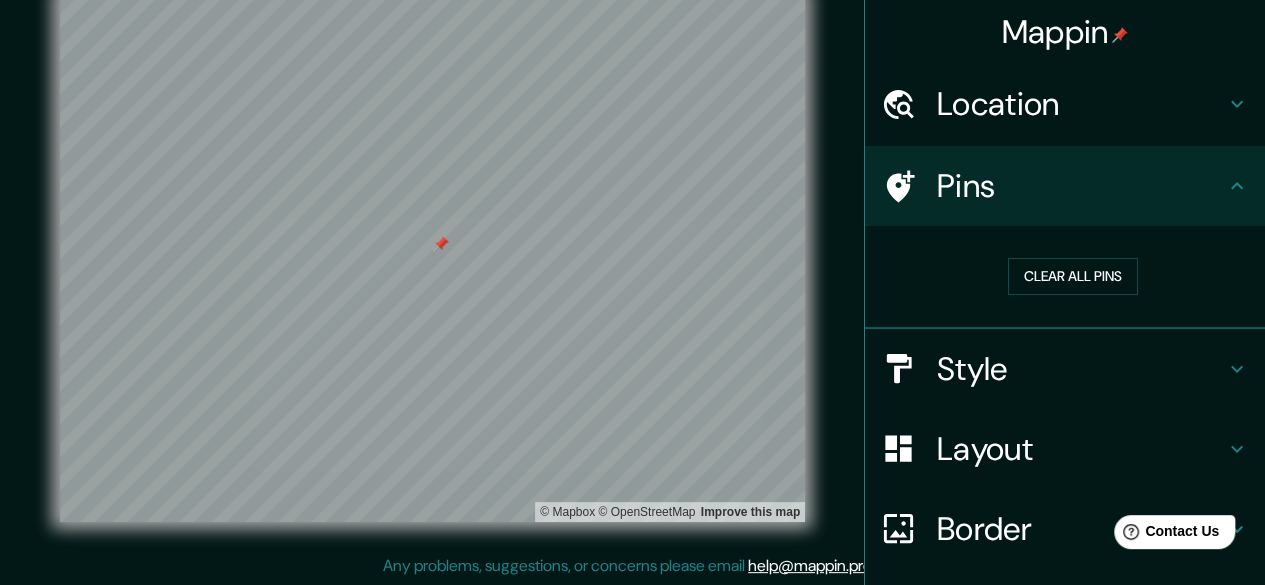 click at bounding box center (441, 244) 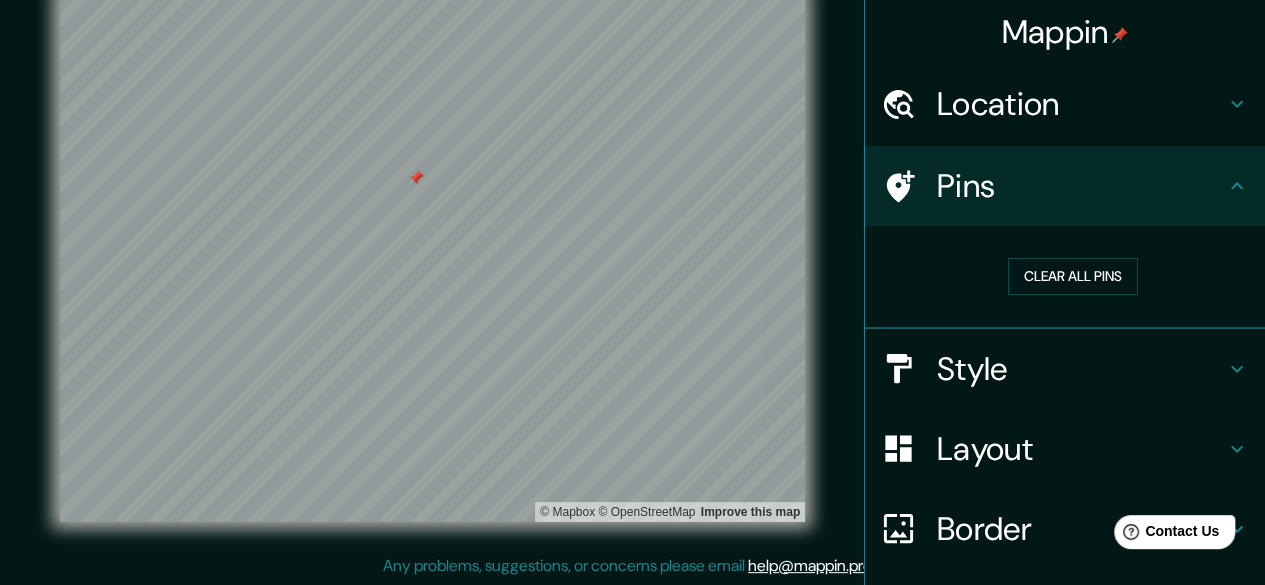click at bounding box center [416, 178] 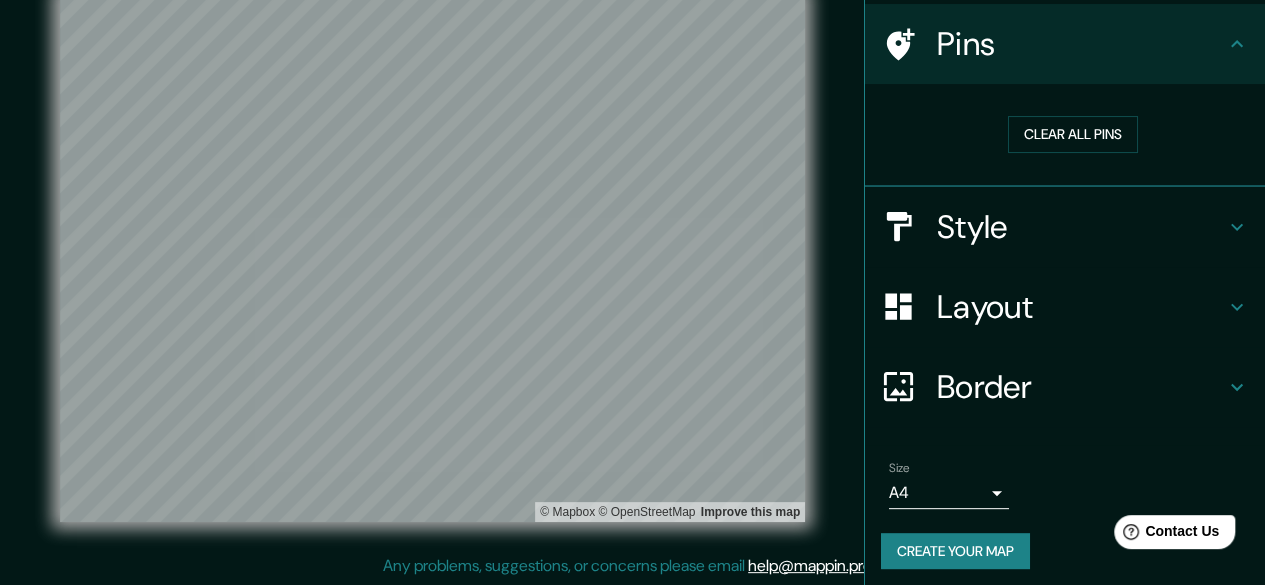 scroll, scrollTop: 148, scrollLeft: 0, axis: vertical 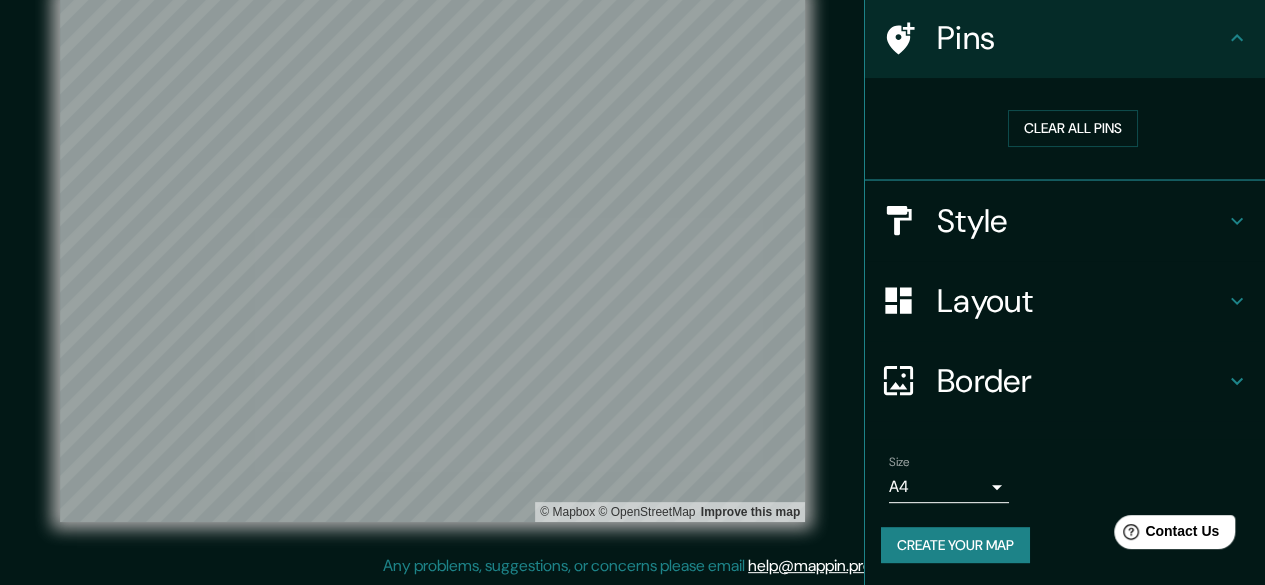 click on "Style" at bounding box center [1065, 221] 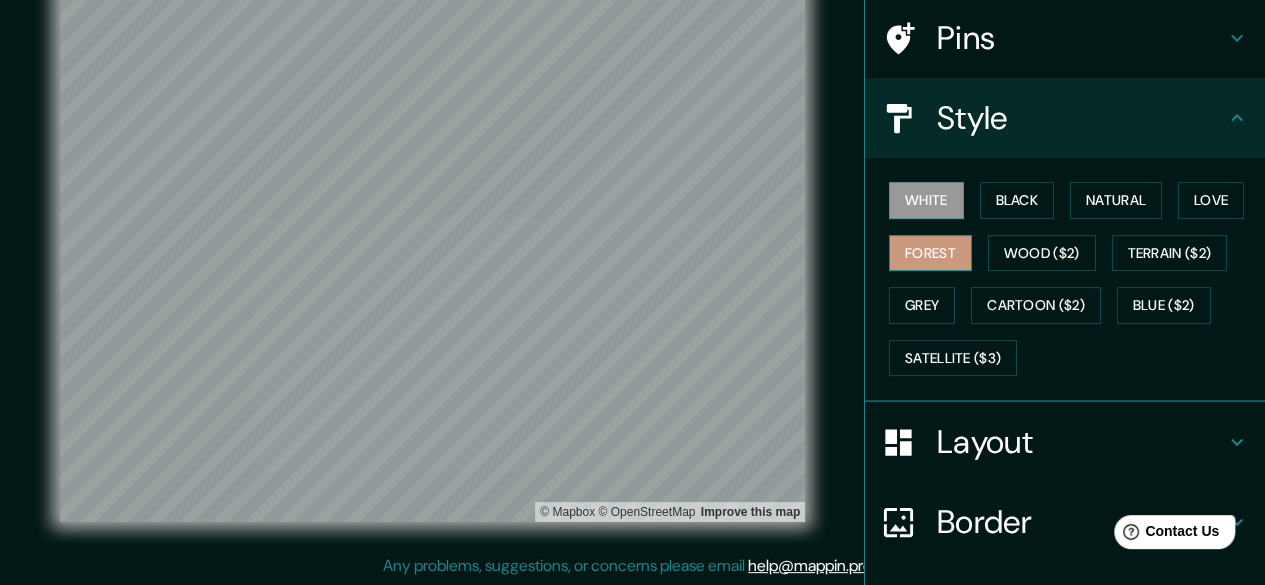 click on "Forest" at bounding box center [930, 253] 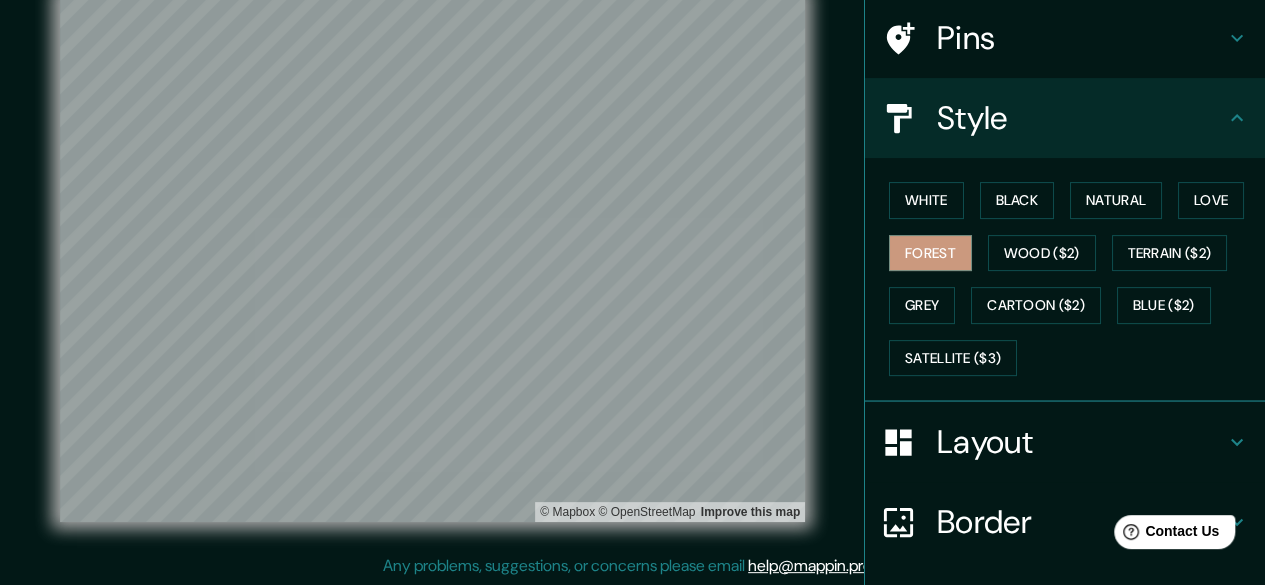 drag, startPoint x: 815, startPoint y: 266, endPoint x: 1106, endPoint y: 371, distance: 309.36386 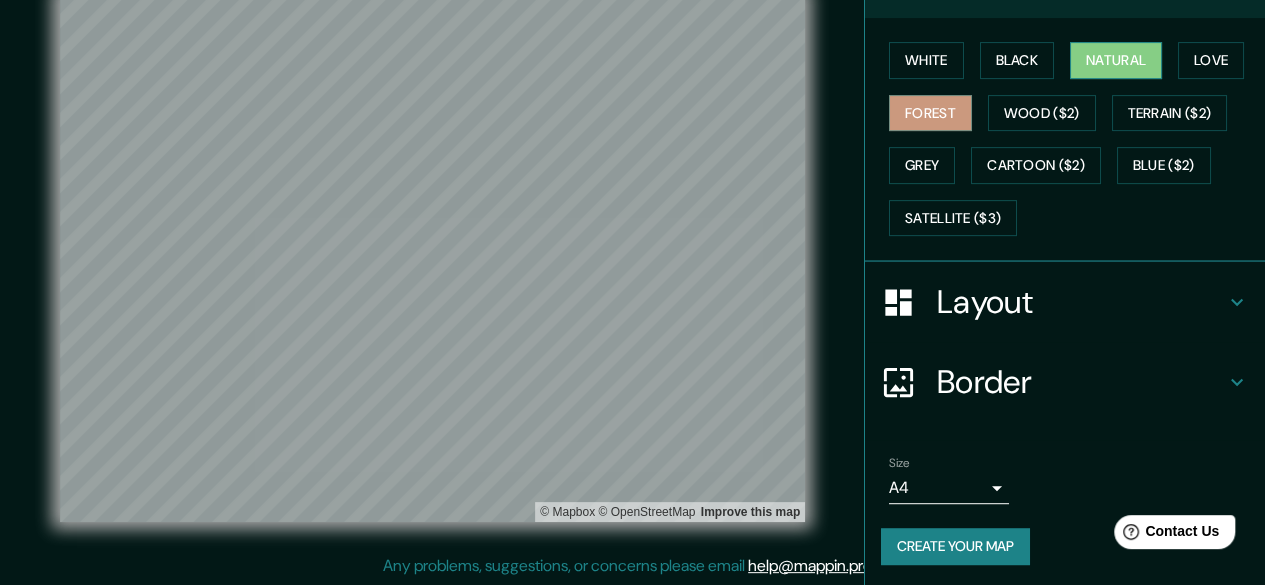 scroll, scrollTop: 0, scrollLeft: 0, axis: both 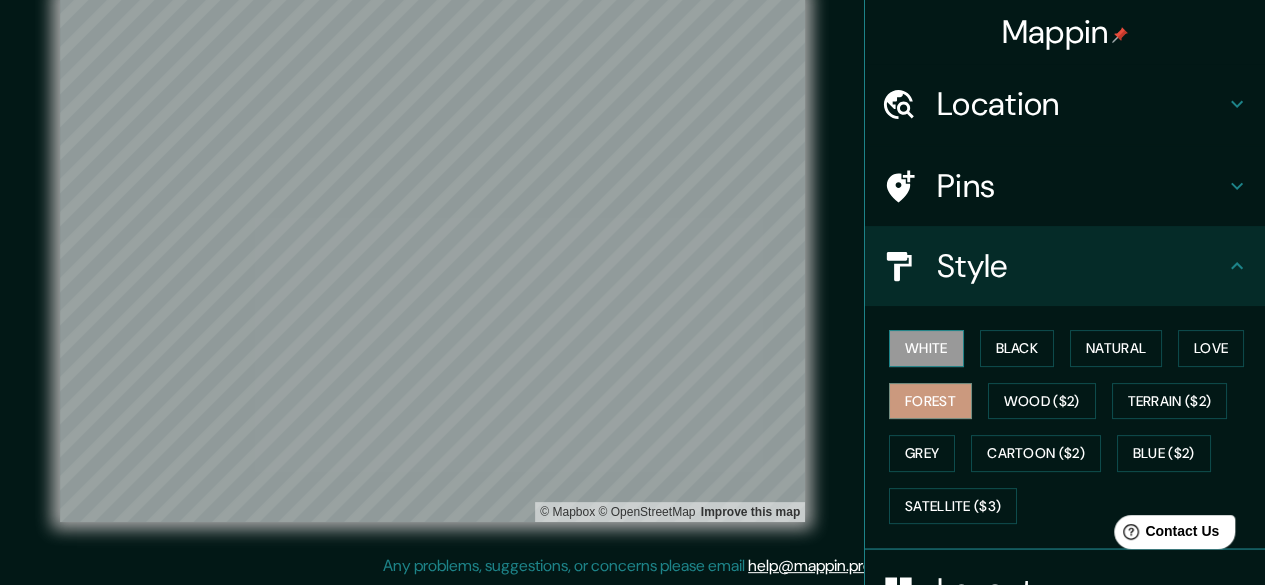 click on "White" at bounding box center (926, 348) 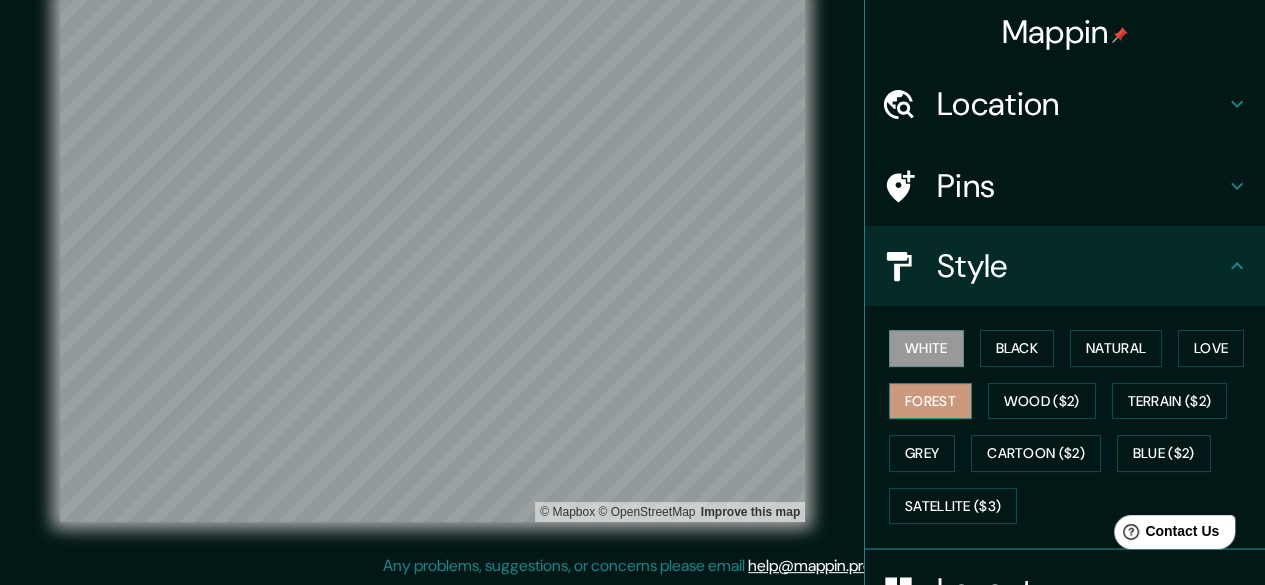 click on "Forest" at bounding box center (930, 401) 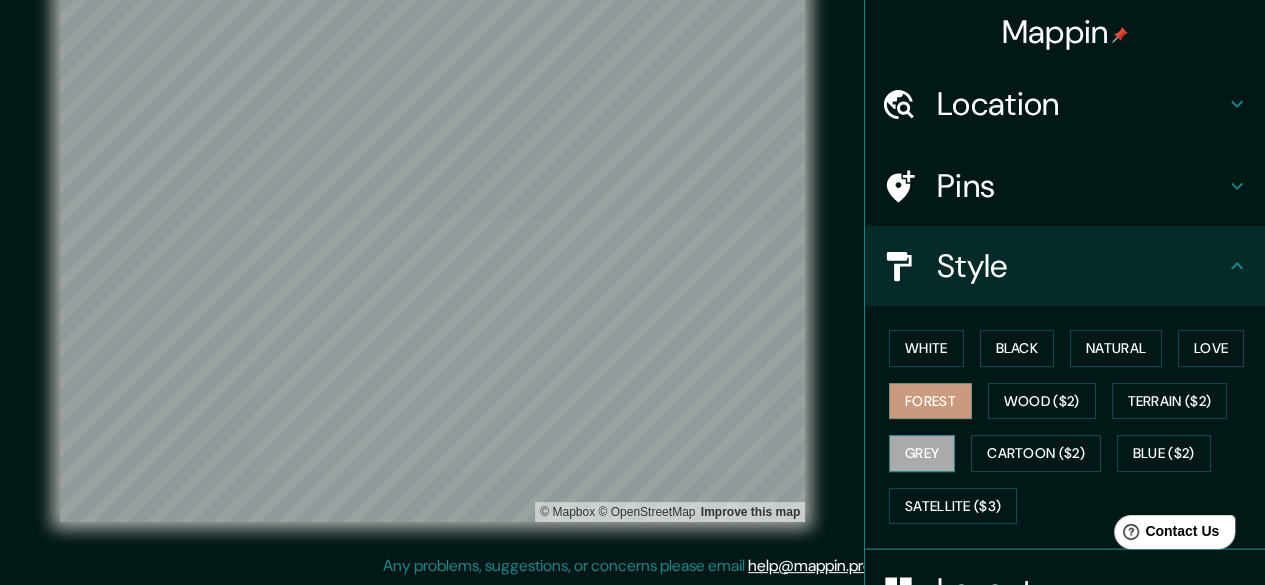 click on "Grey" at bounding box center (922, 453) 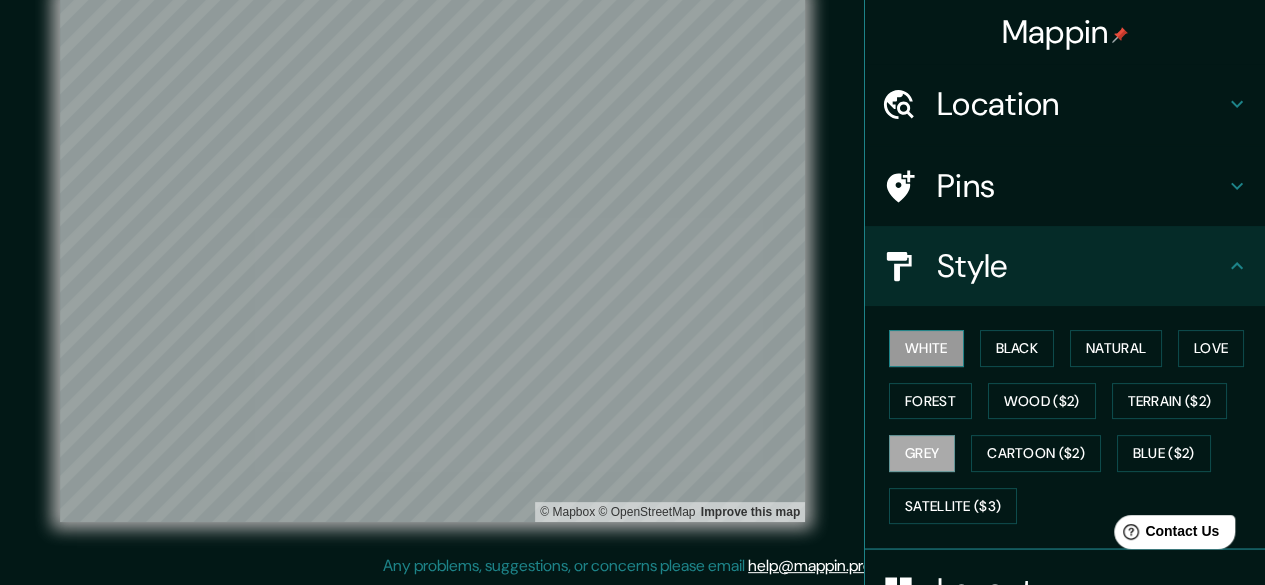 click on "White" at bounding box center (926, 348) 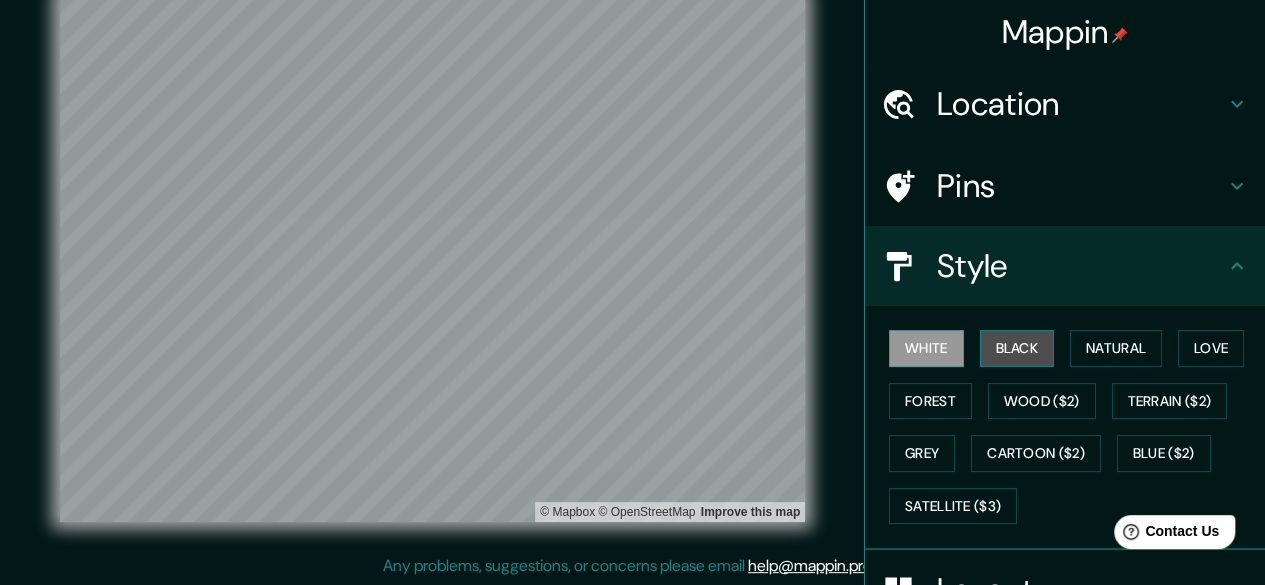 click on "Black" at bounding box center [1017, 348] 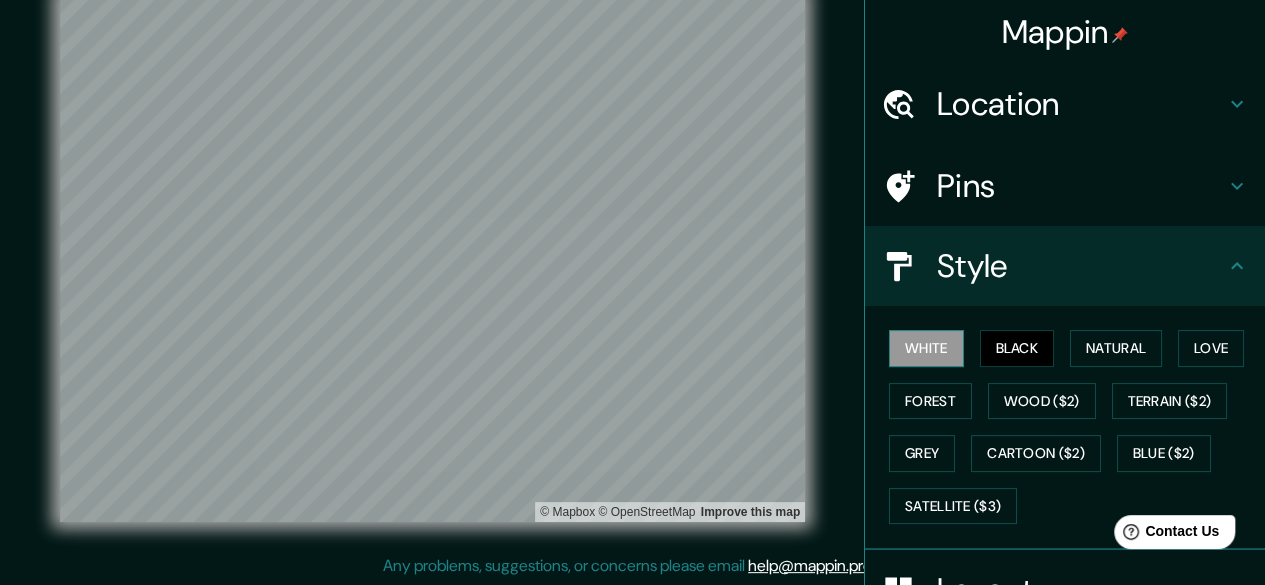 click on "White" at bounding box center (926, 348) 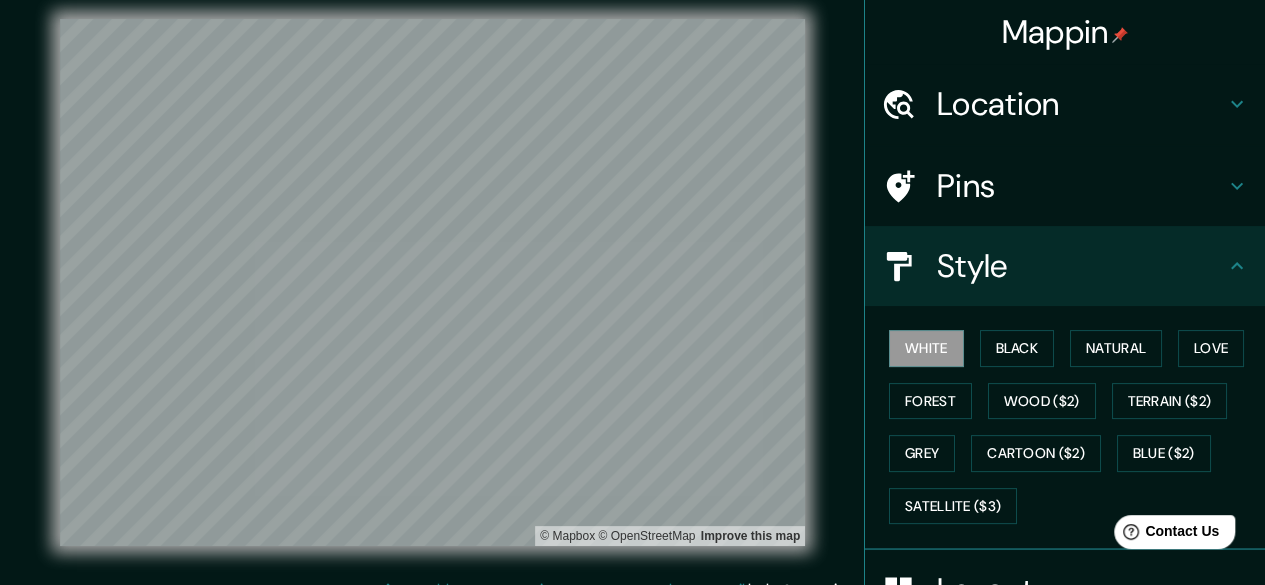 scroll, scrollTop: 0, scrollLeft: 0, axis: both 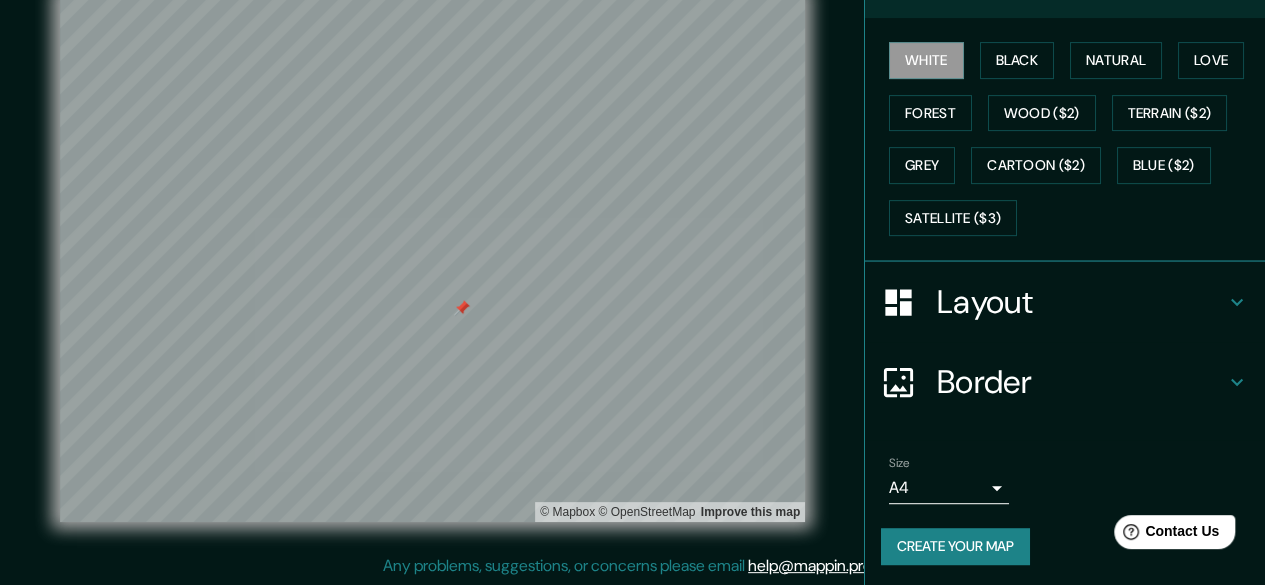 click on "Create your map" at bounding box center [955, 546] 